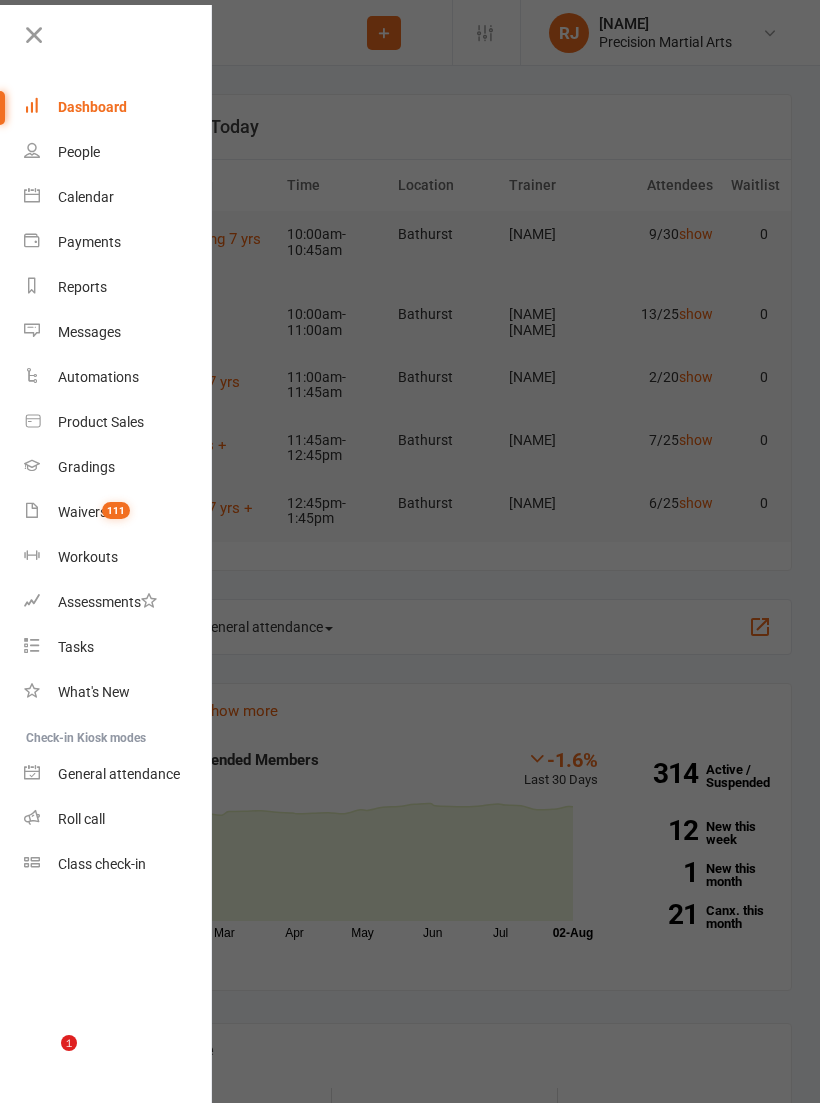 scroll, scrollTop: 0, scrollLeft: 0, axis: both 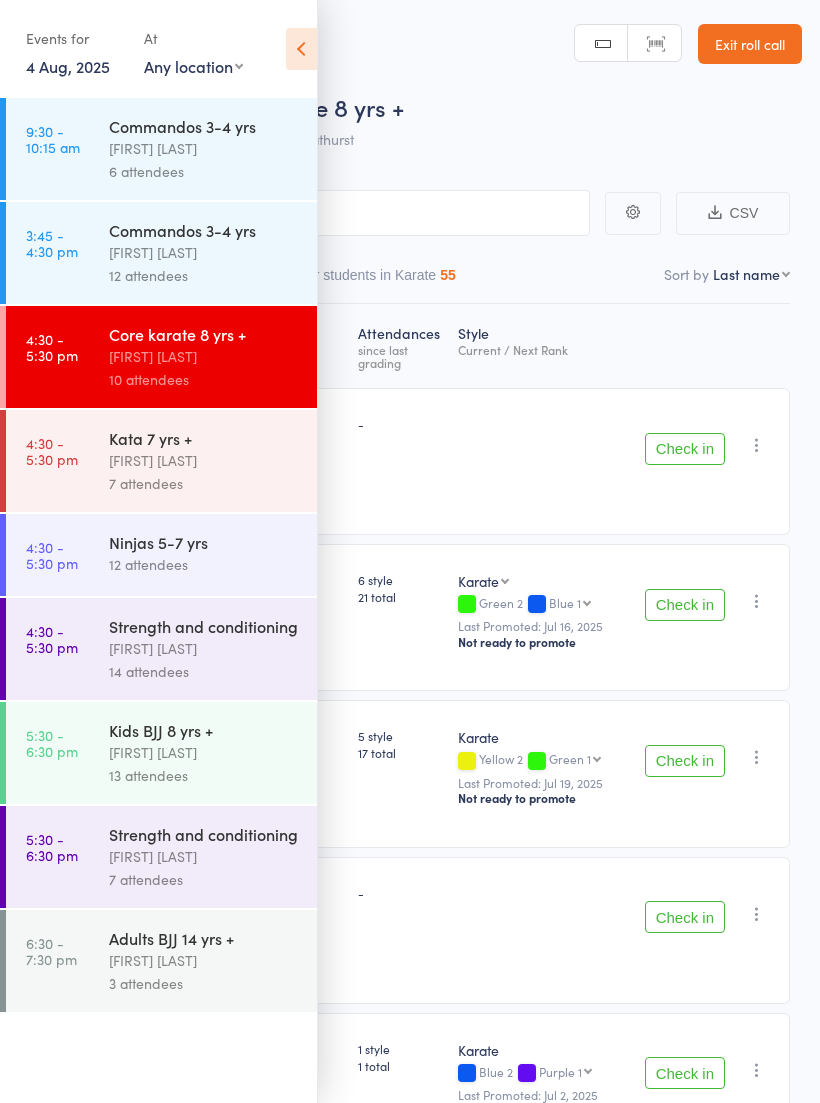 click at bounding box center (301, 49) 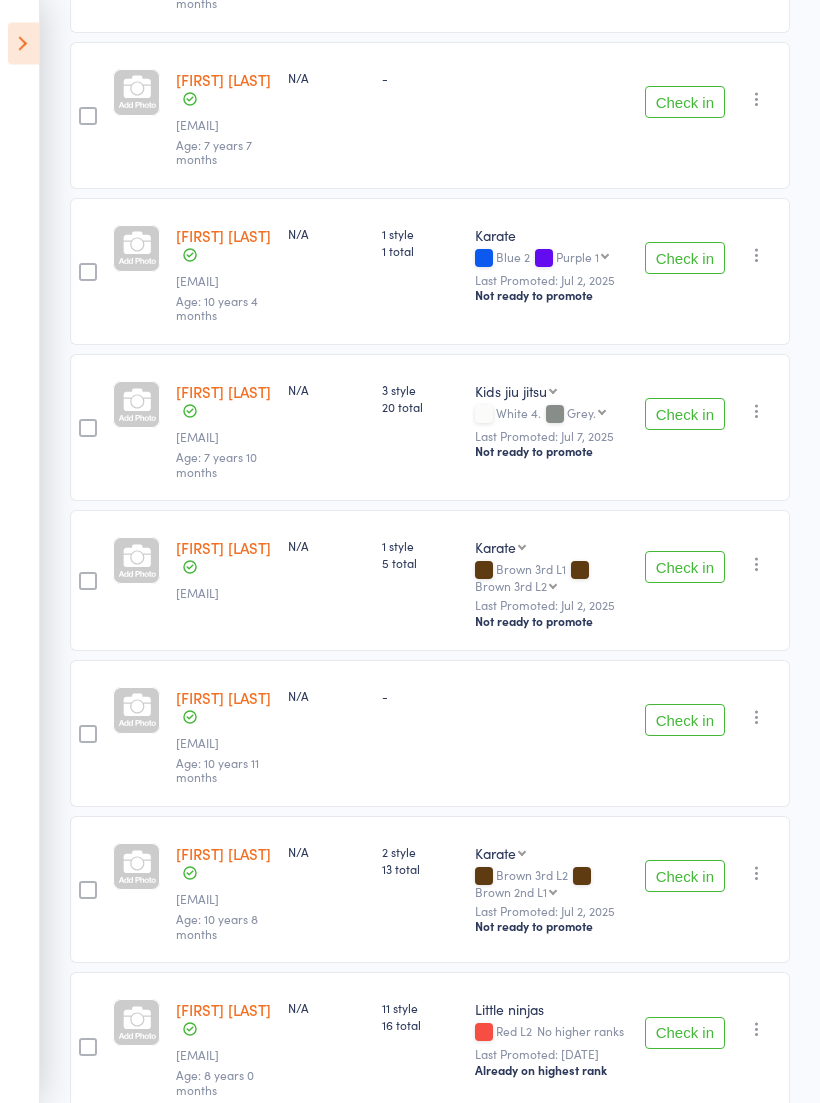 scroll, scrollTop: 887, scrollLeft: 0, axis: vertical 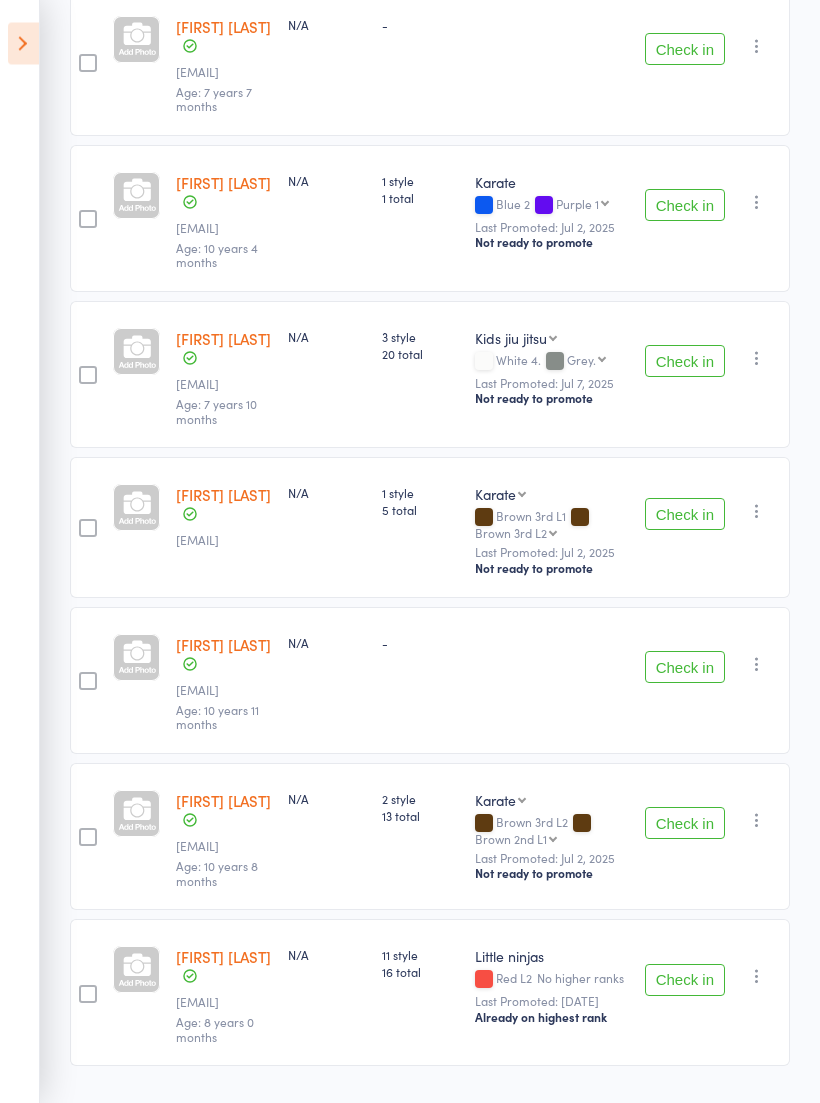 click at bounding box center [757, 977] 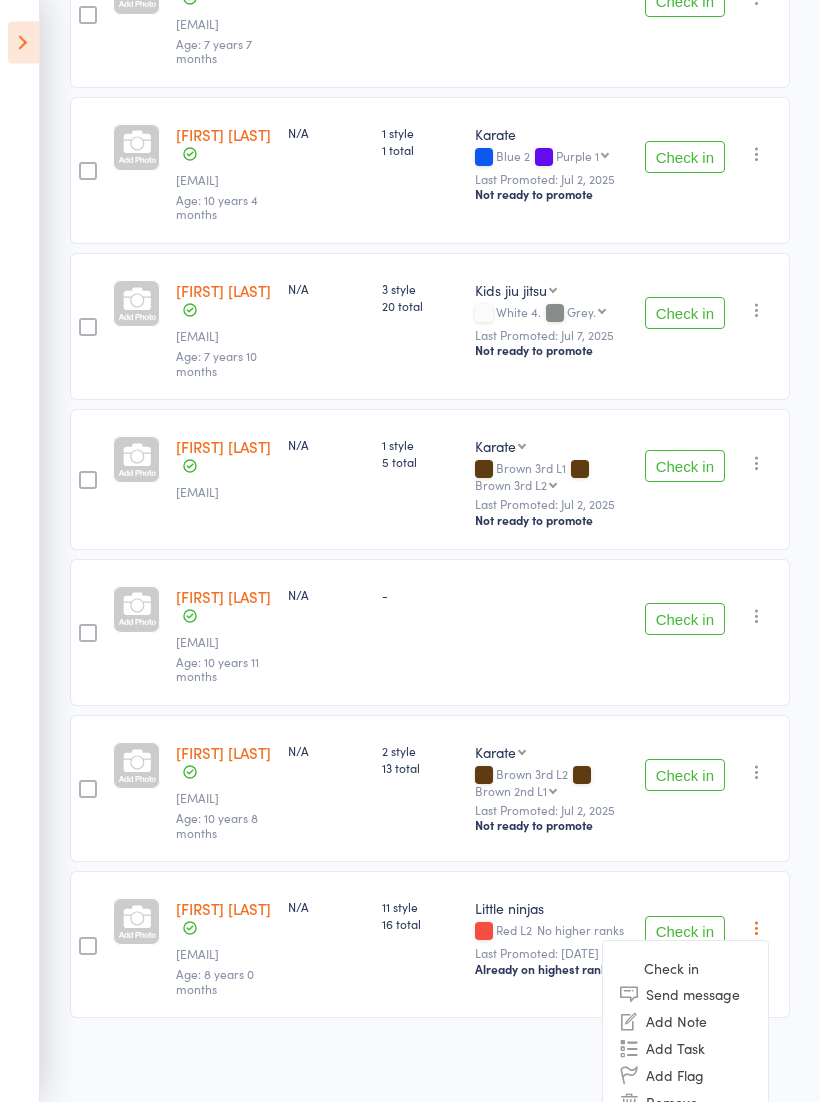 scroll, scrollTop: 934, scrollLeft: 0, axis: vertical 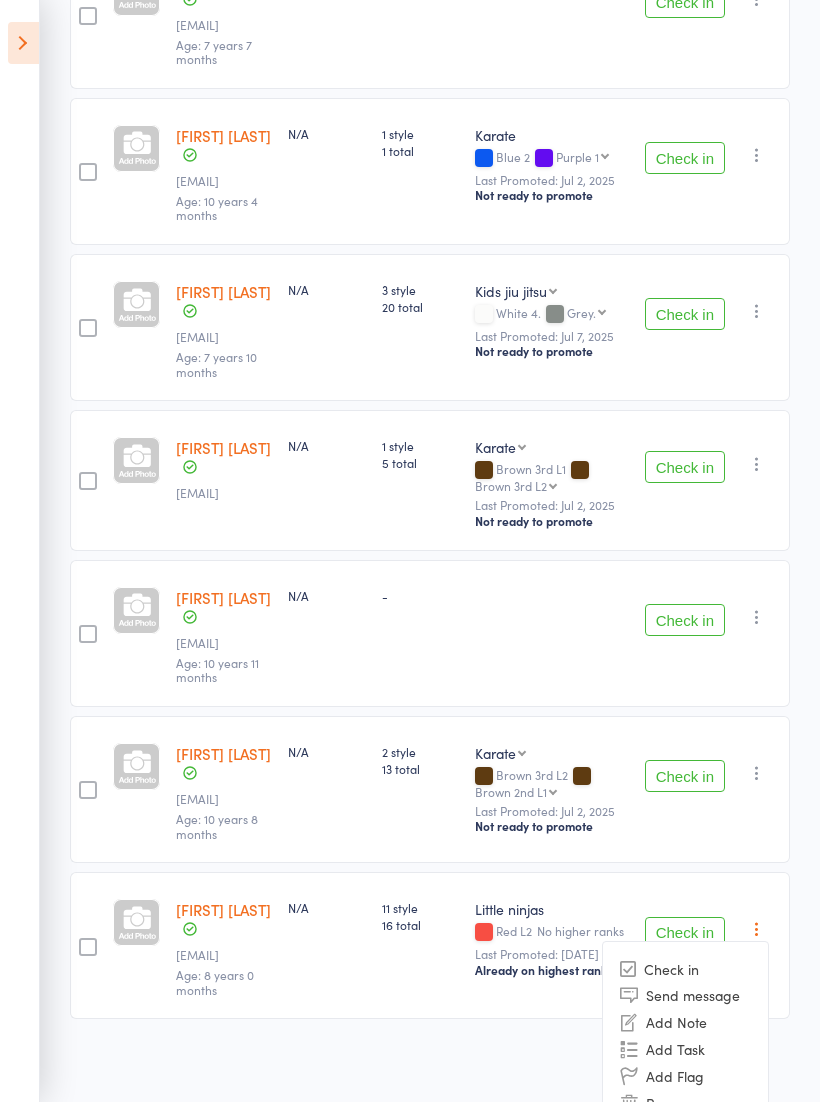 click on "Remove" at bounding box center (685, 1103) 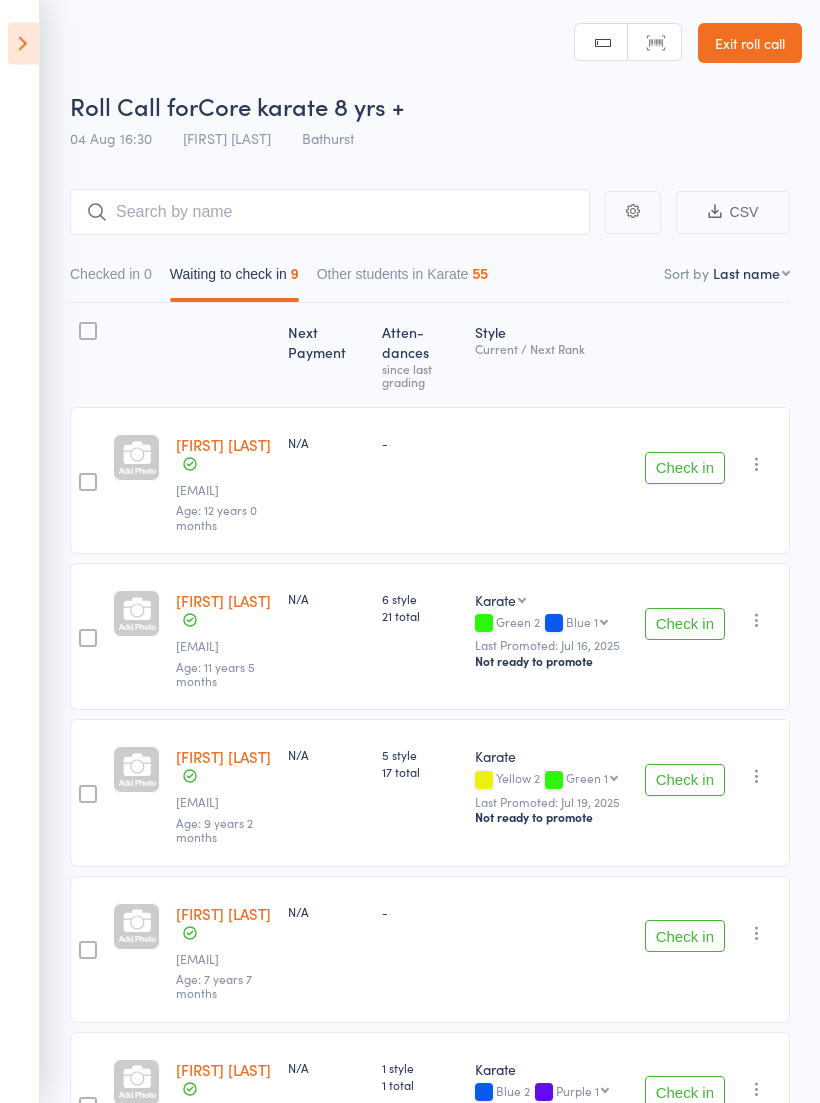scroll, scrollTop: 0, scrollLeft: 0, axis: both 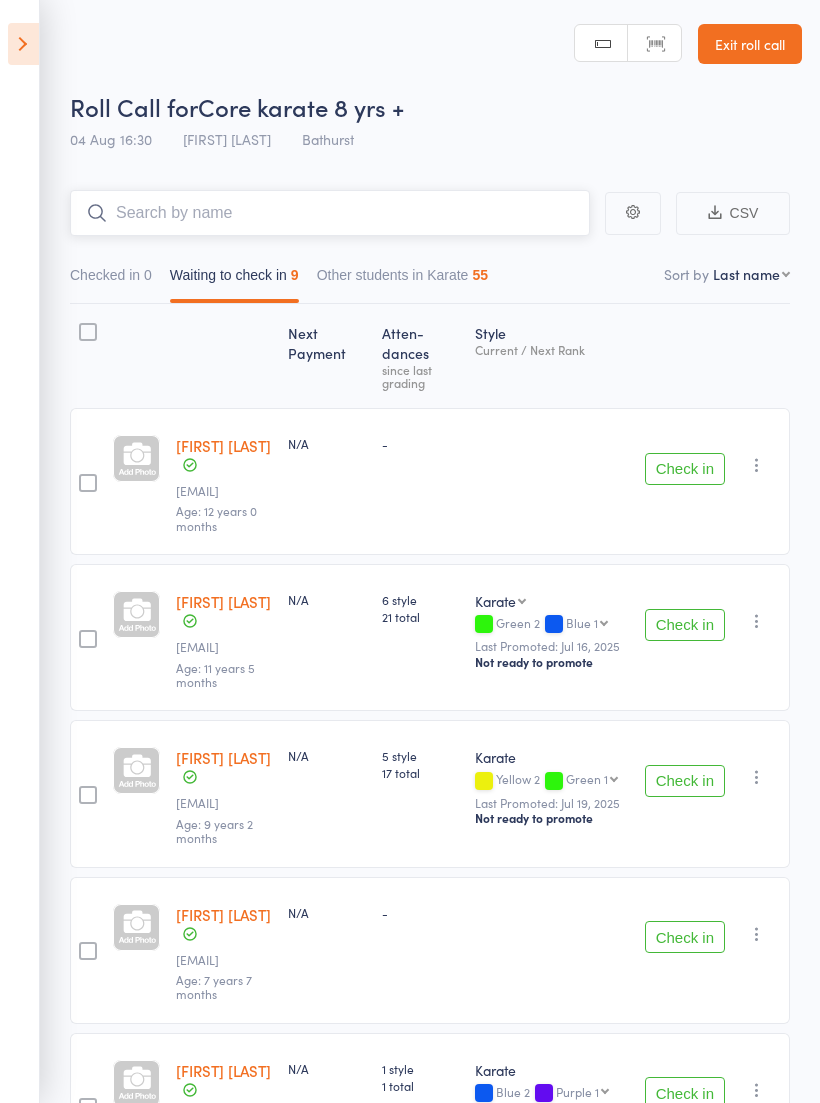 click at bounding box center (330, 213) 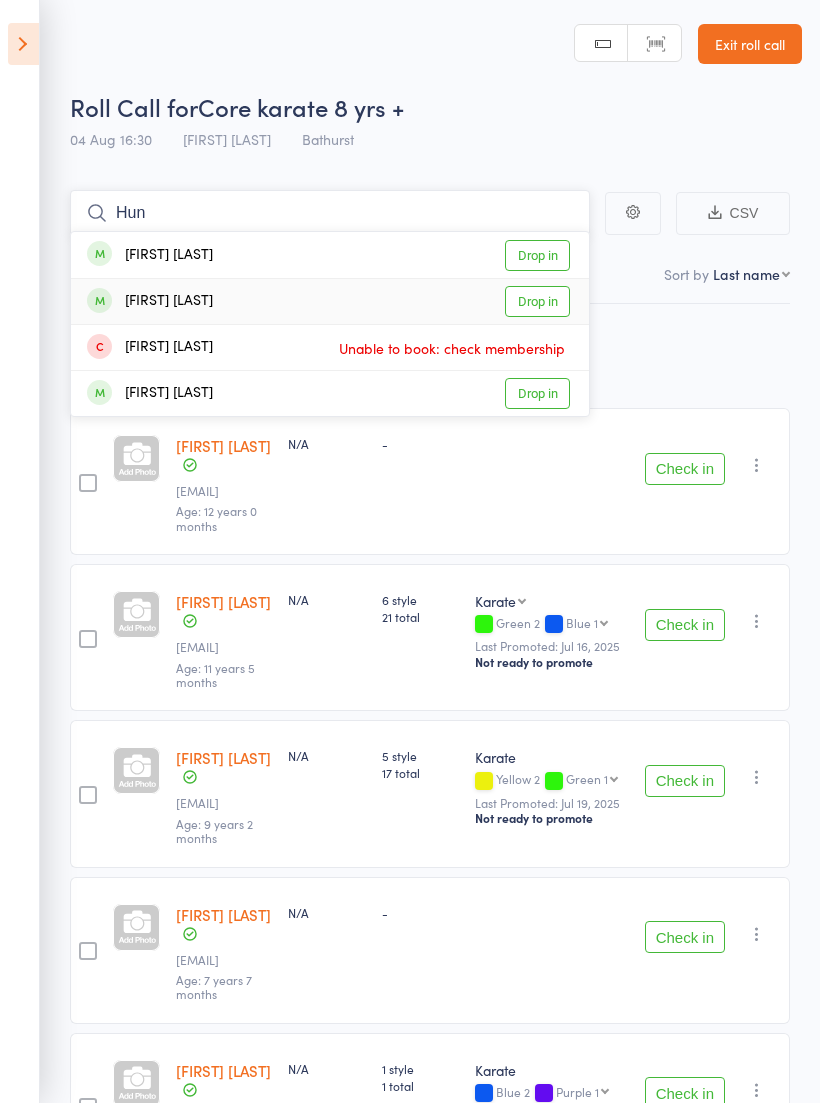 type on "Hun" 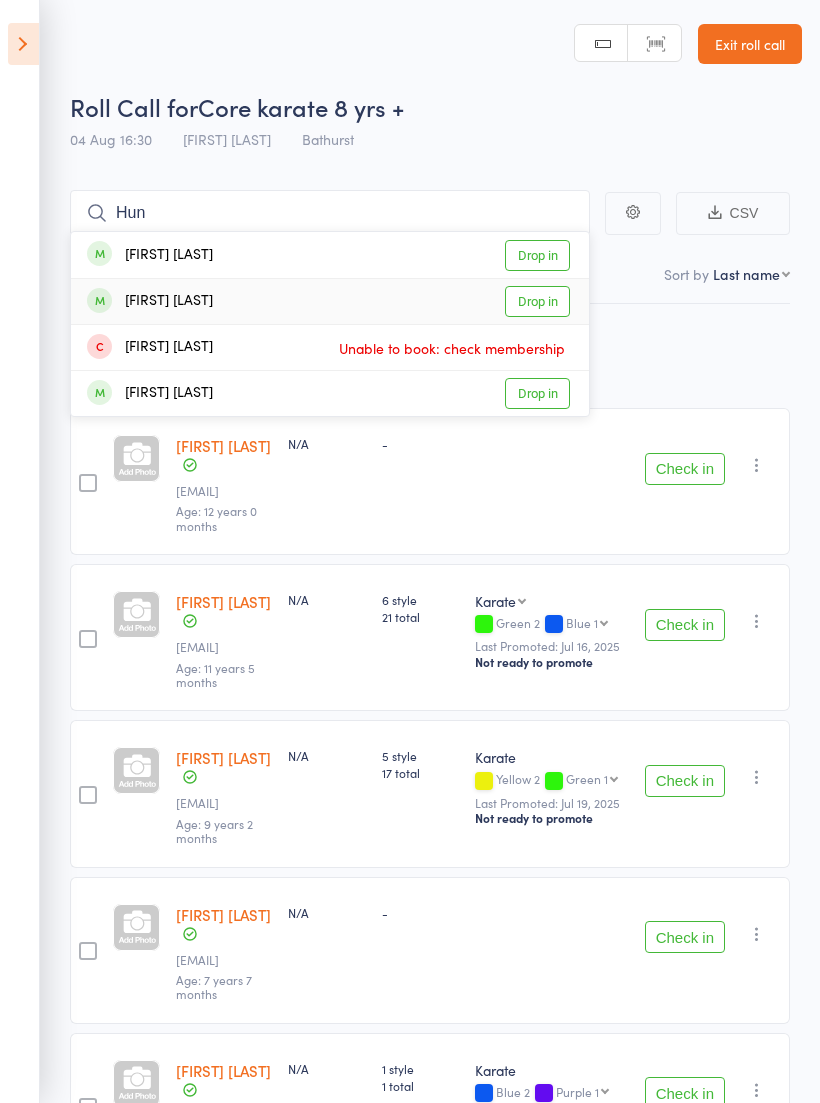 click on "Drop in" at bounding box center (537, 301) 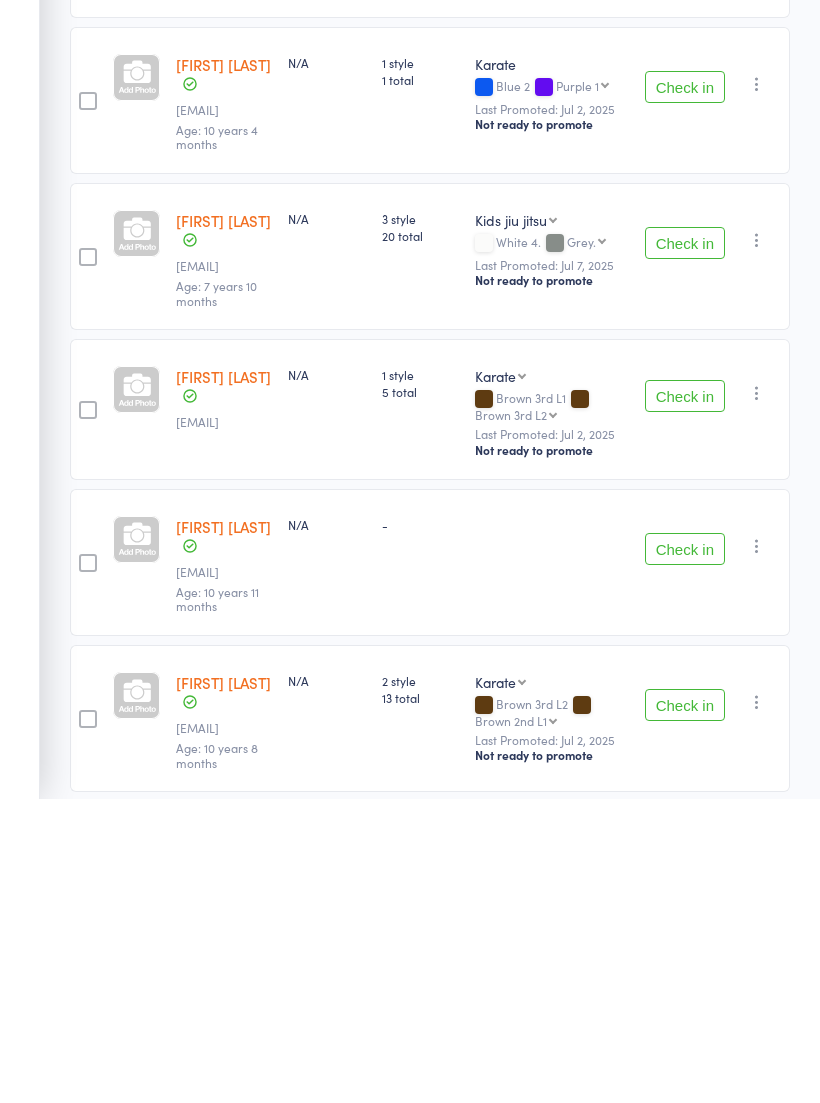 scroll, scrollTop: 706, scrollLeft: 0, axis: vertical 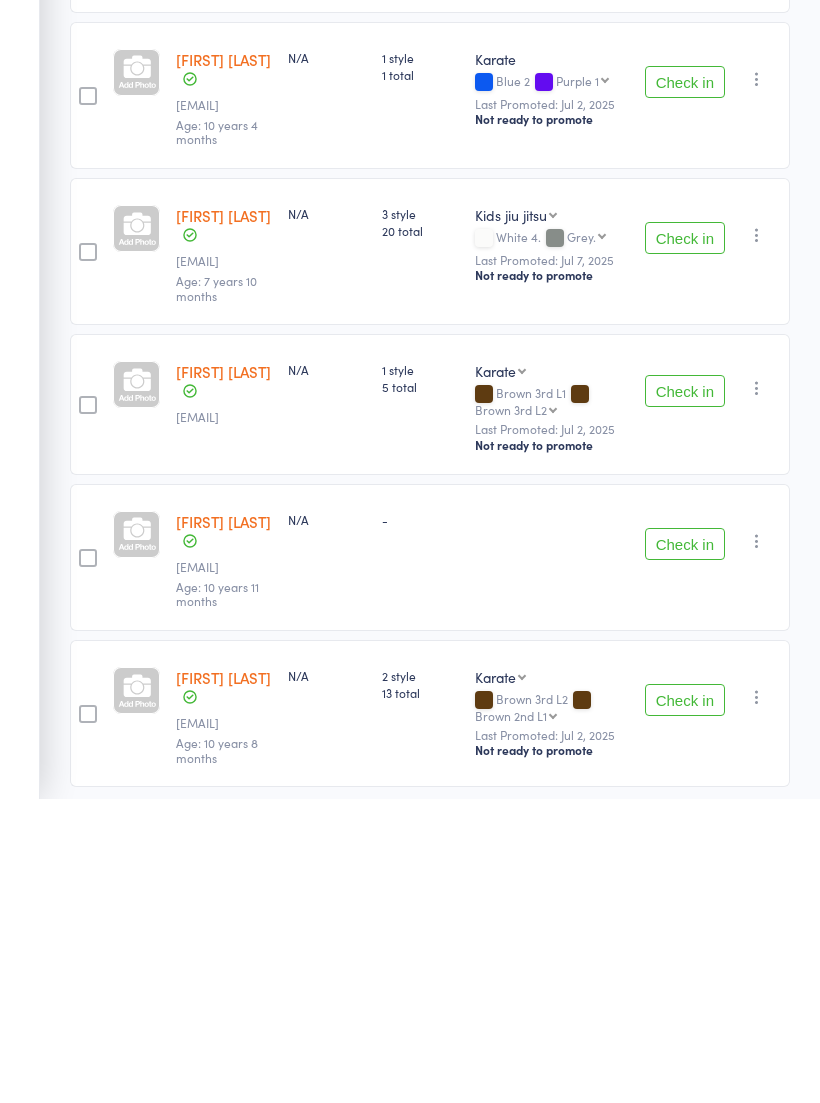 click on "Check in" at bounding box center (685, 849) 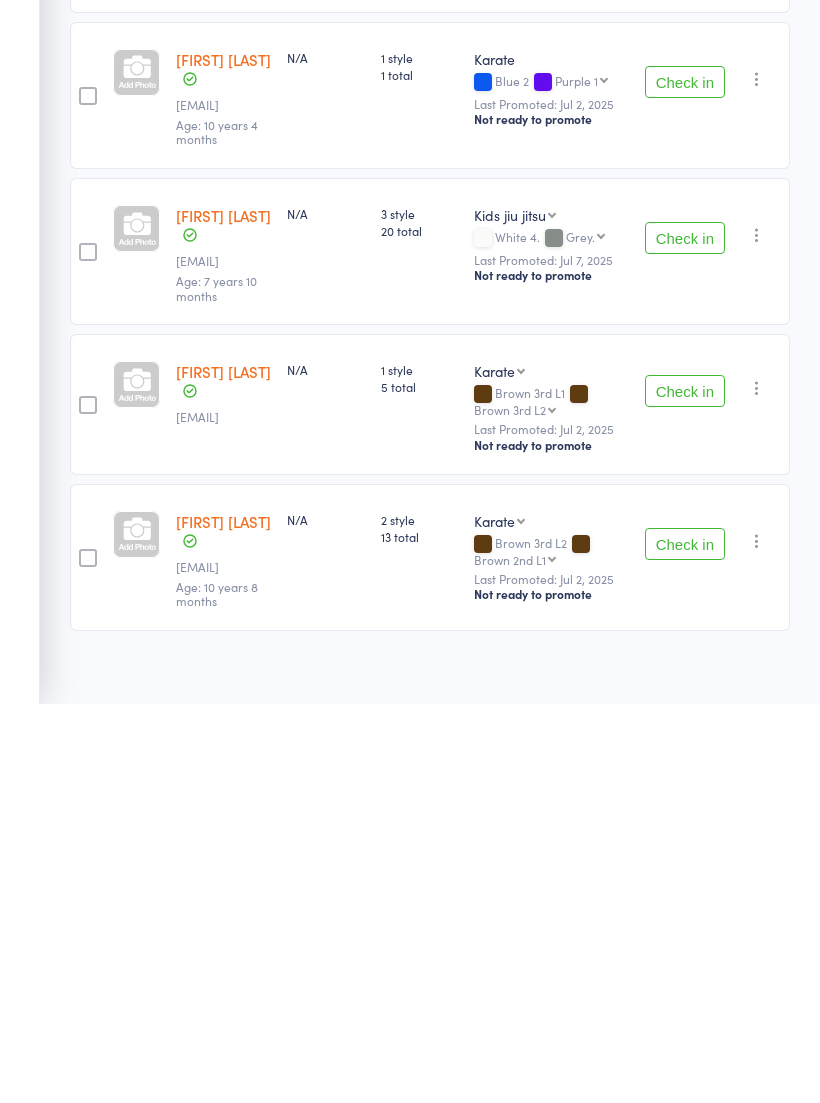 scroll, scrollTop: 279, scrollLeft: 0, axis: vertical 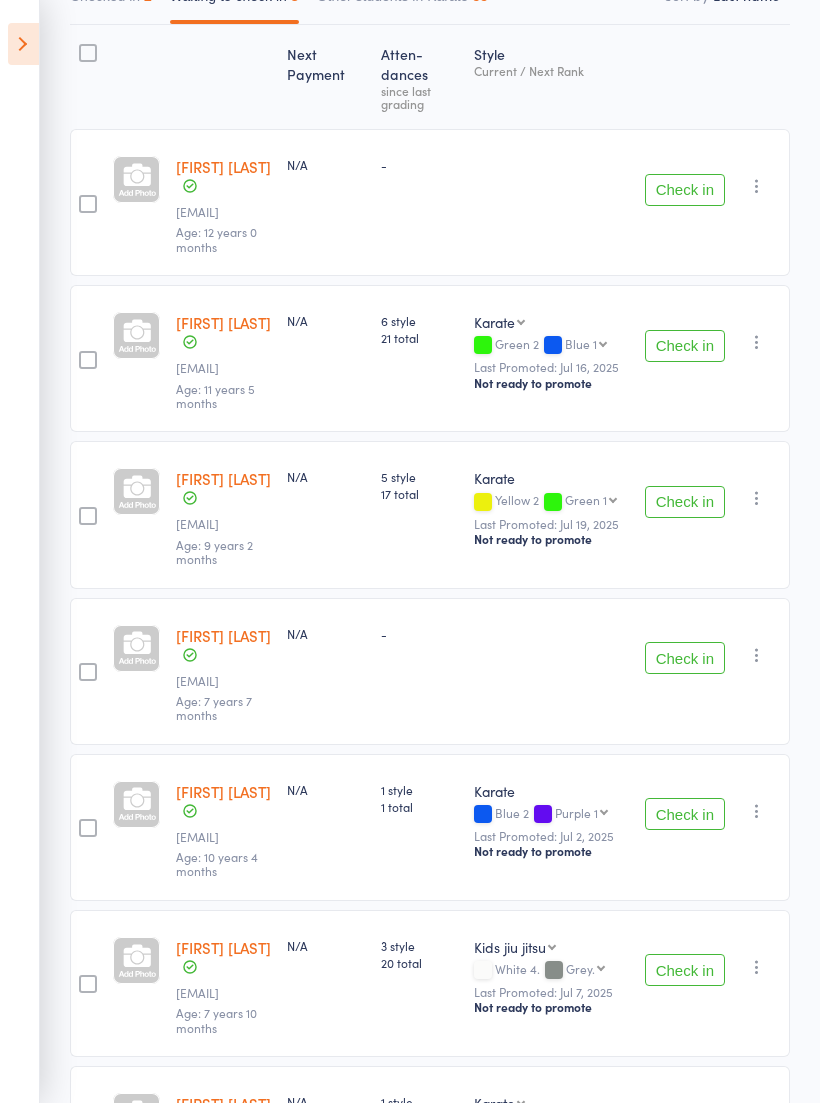 click on "Check in" at bounding box center [685, 346] 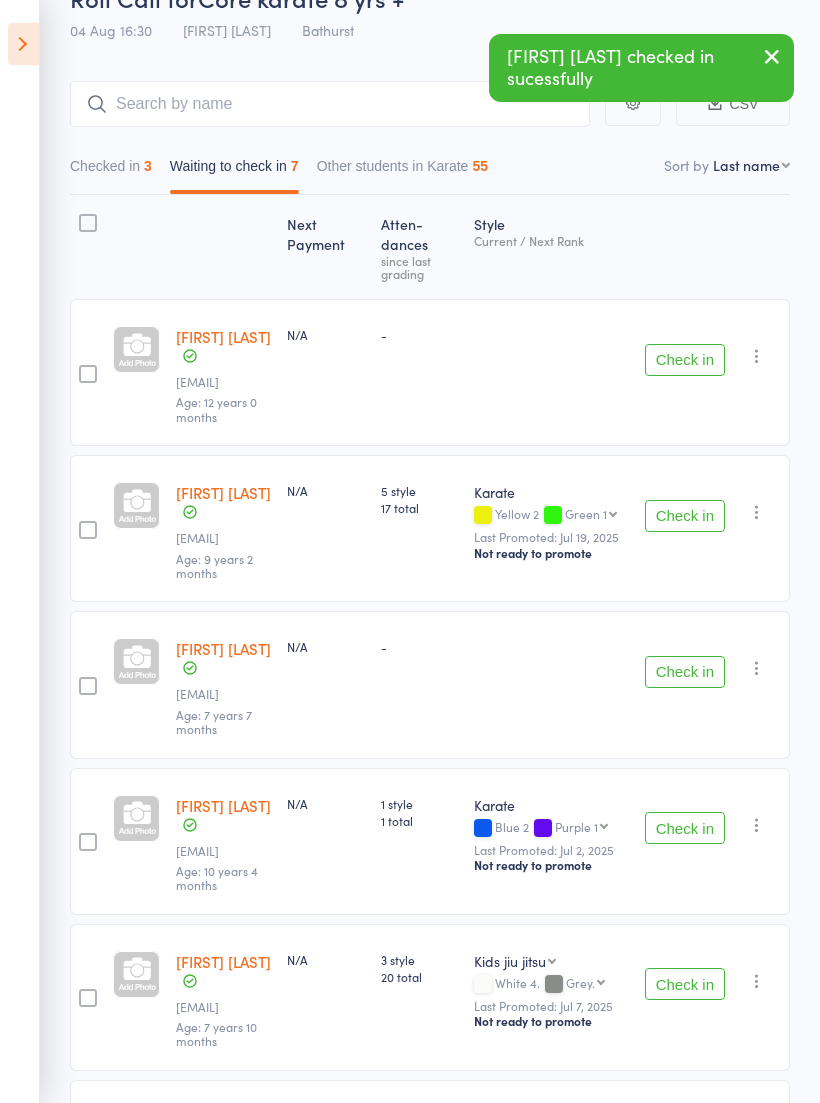 scroll, scrollTop: 105, scrollLeft: 0, axis: vertical 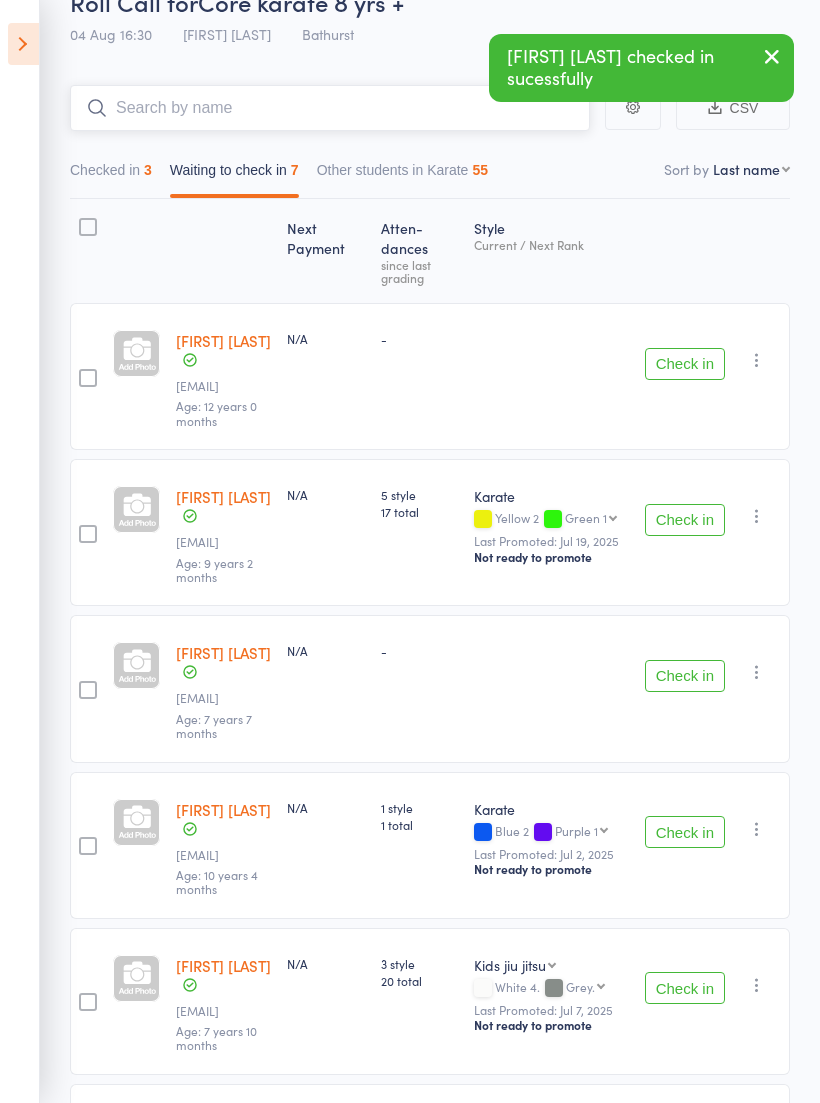 click at bounding box center (330, 108) 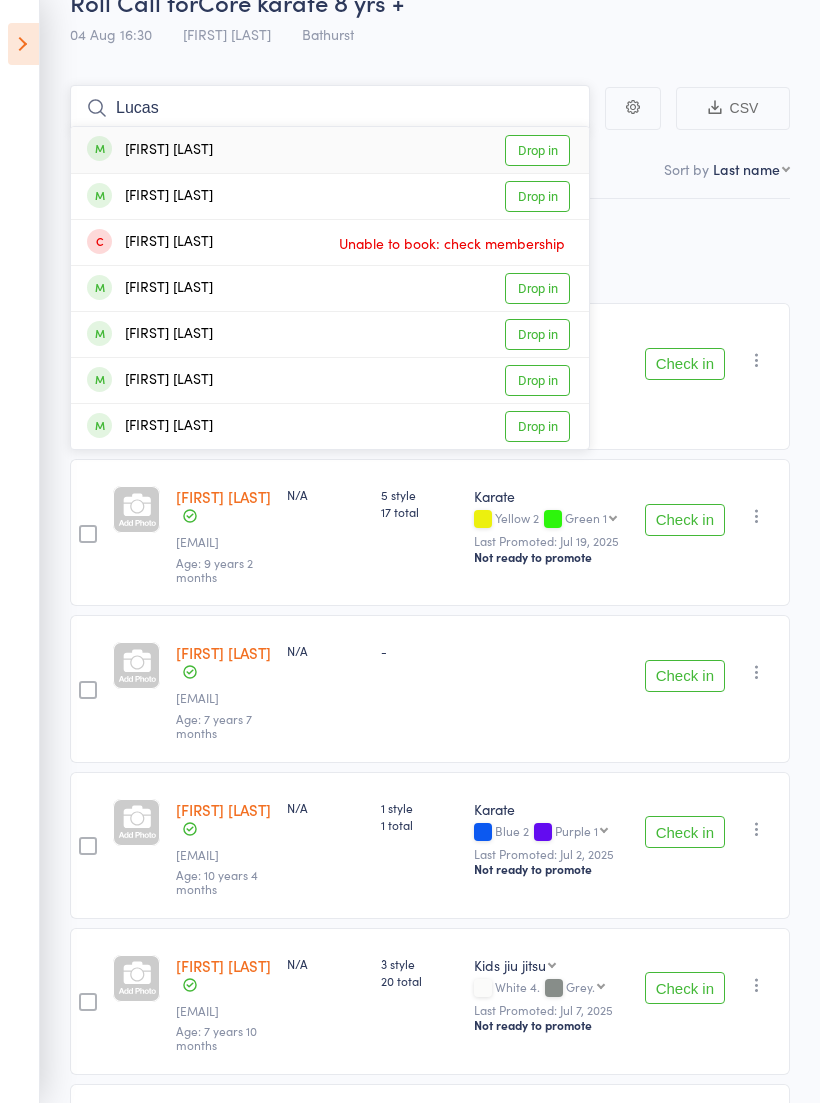 type on "Lucas" 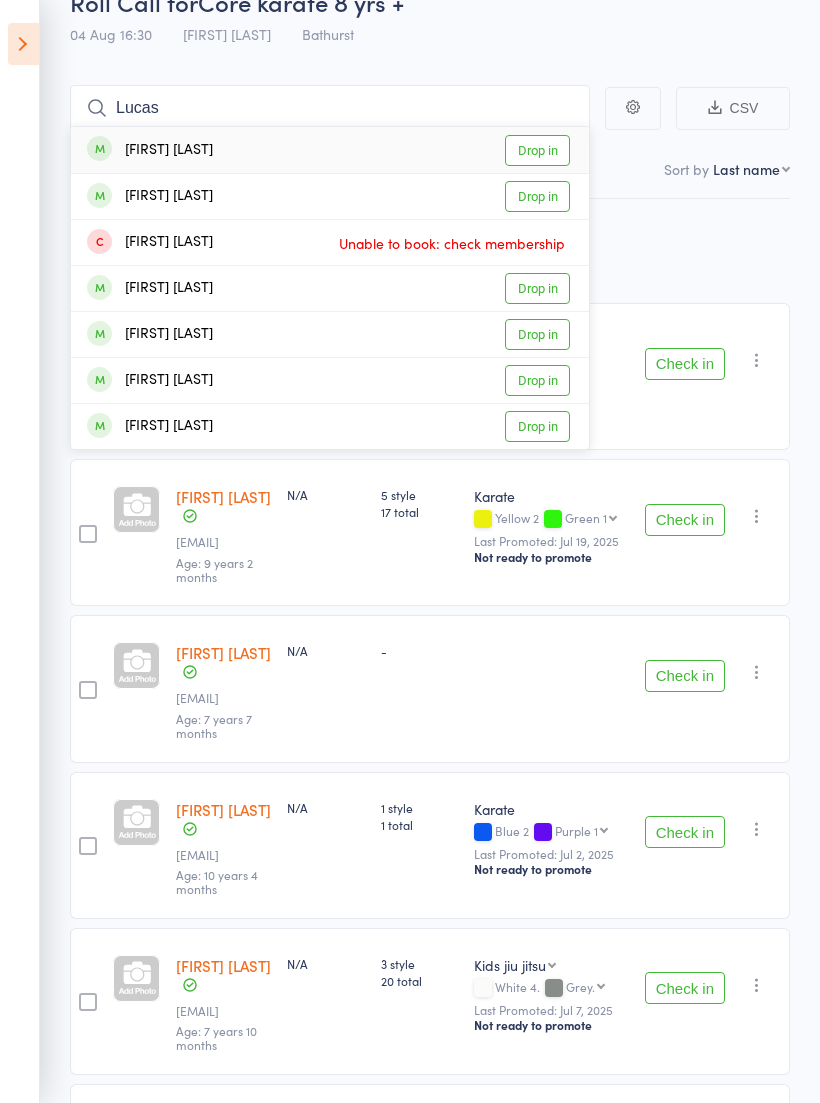 click on "Drop in" at bounding box center [537, 196] 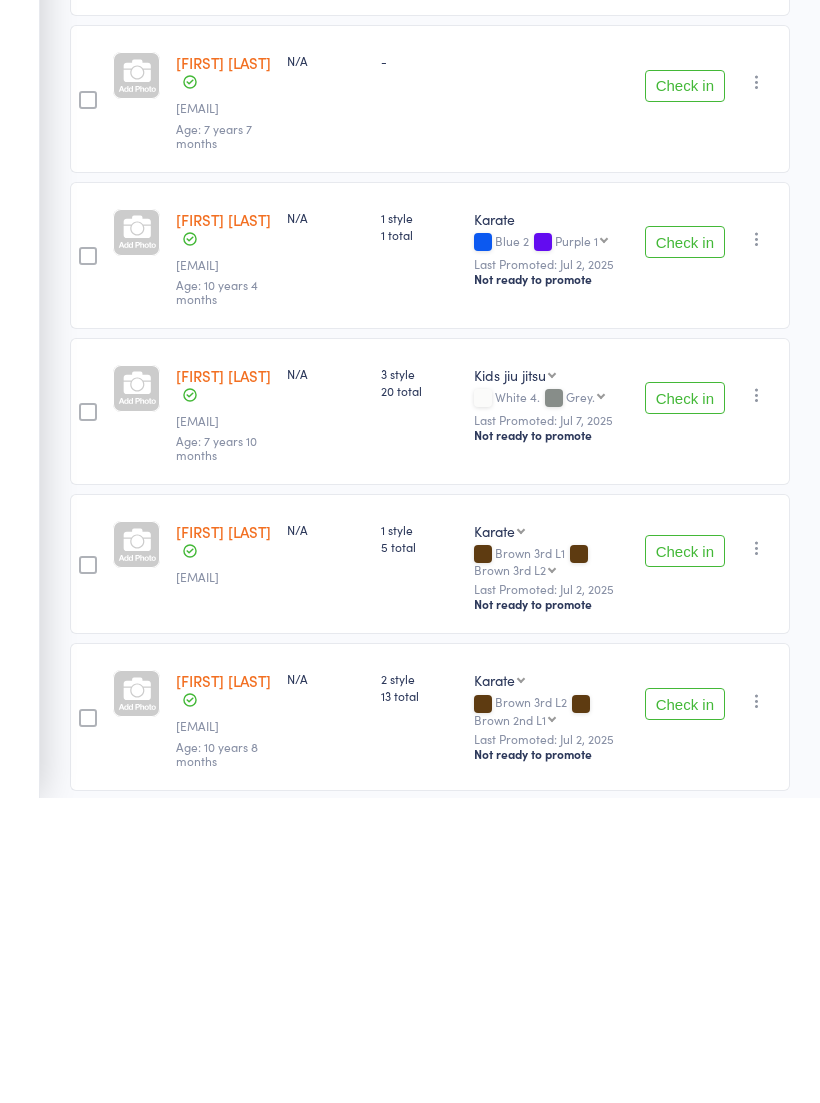 scroll, scrollTop: 461, scrollLeft: 0, axis: vertical 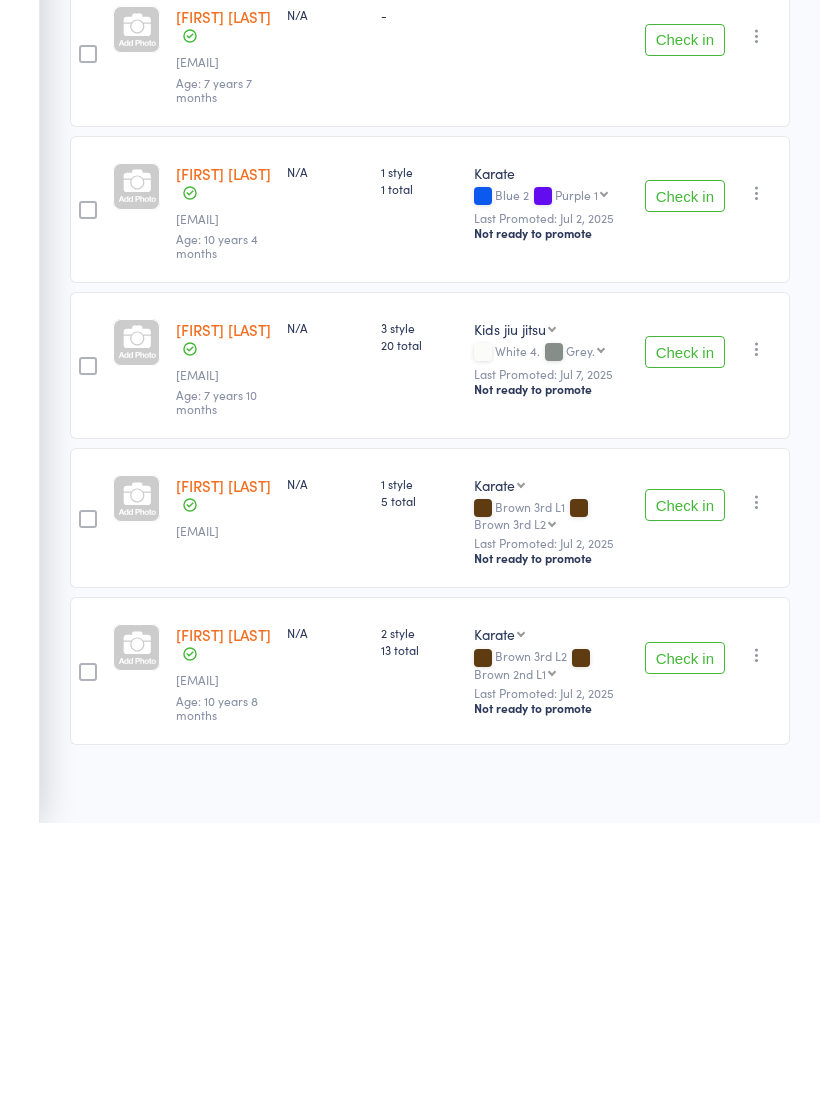 click on "Check in" at bounding box center (685, 938) 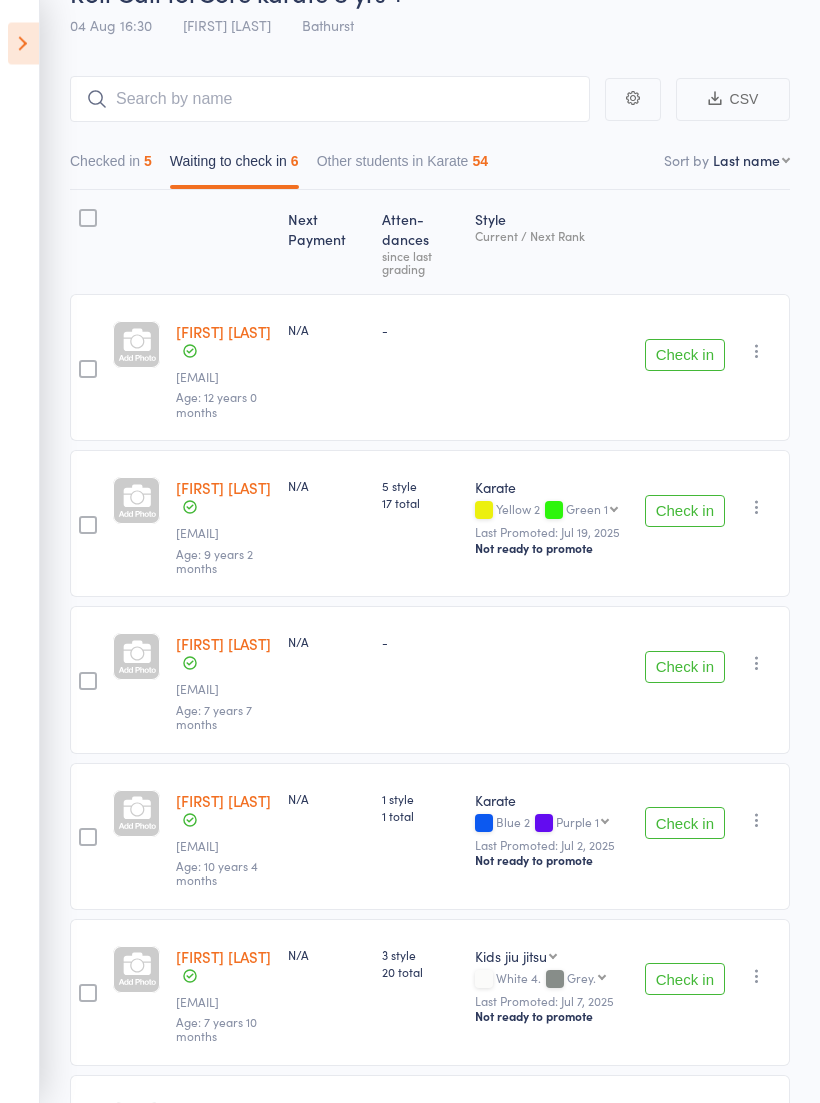 scroll, scrollTop: 113, scrollLeft: 0, axis: vertical 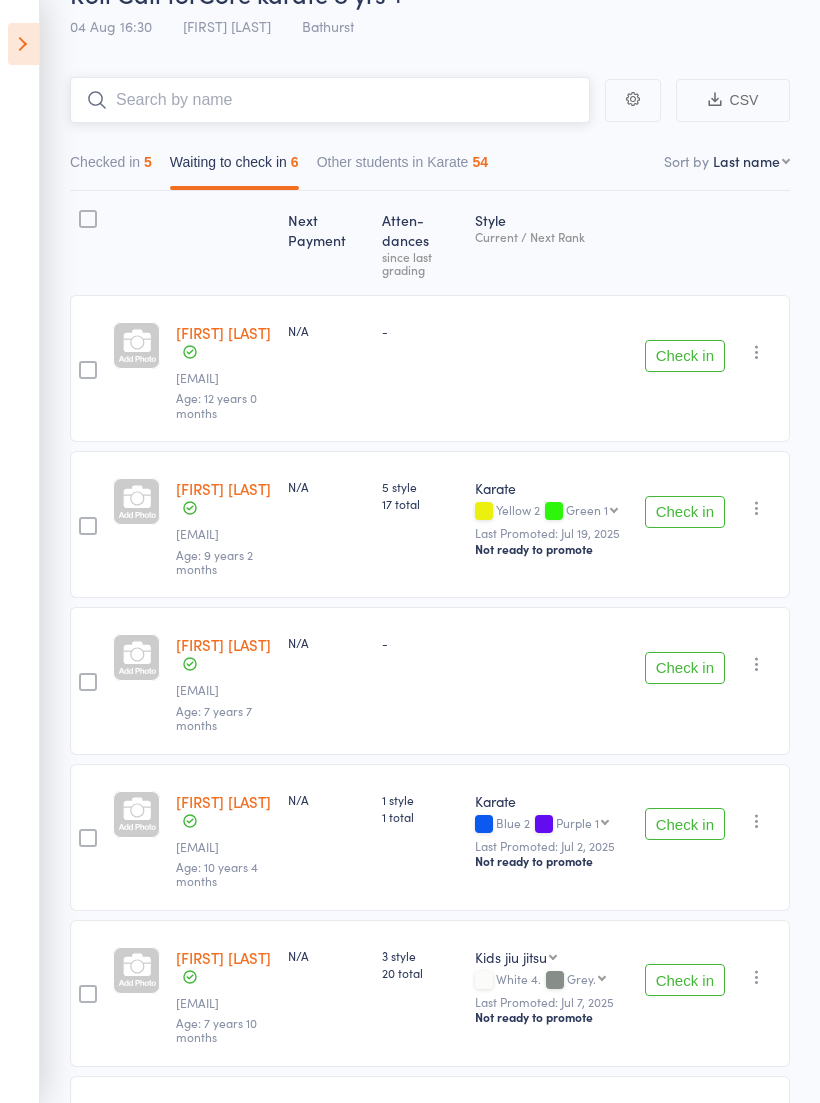 click at bounding box center [330, 100] 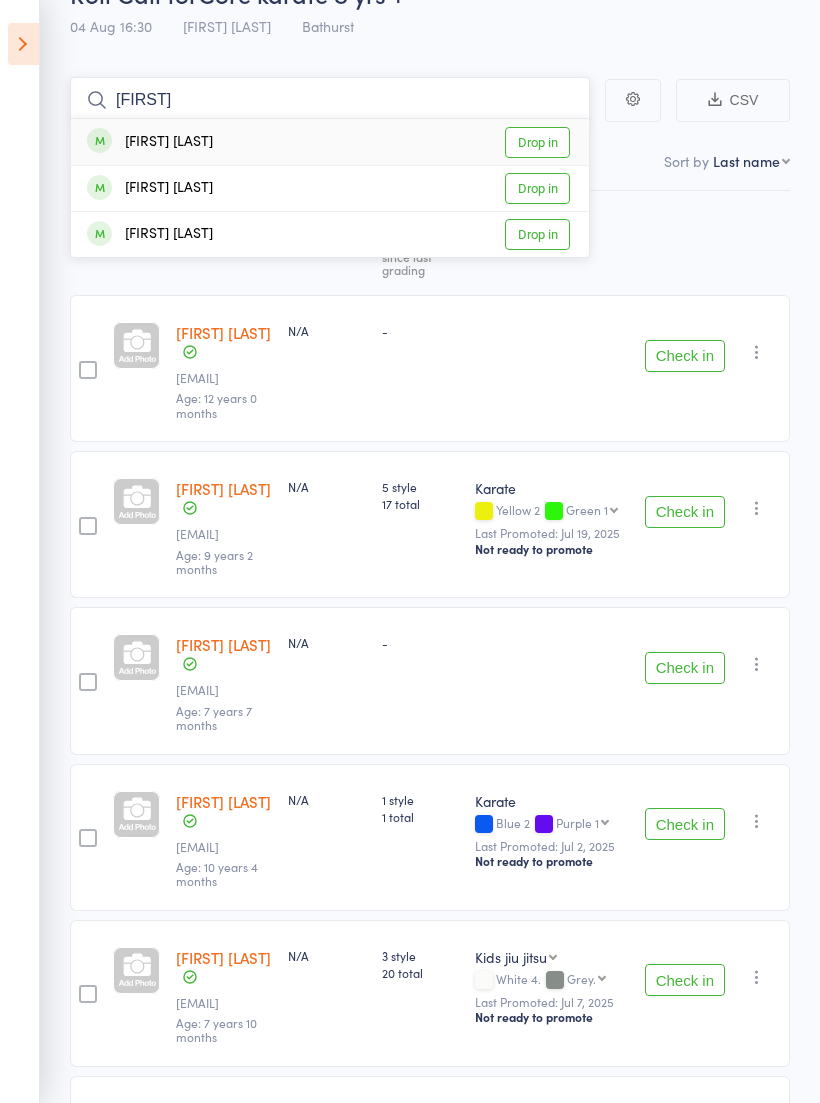 type on "[FIRST]" 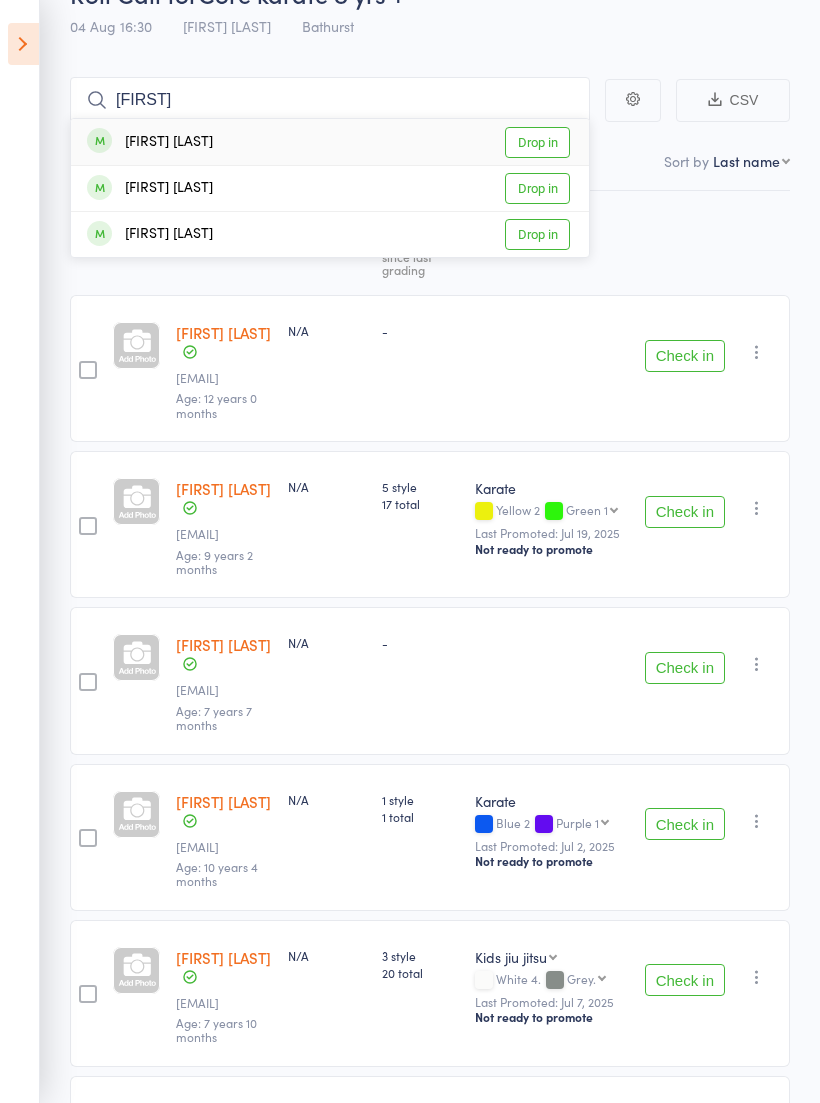 click on "Drop in" at bounding box center [537, 142] 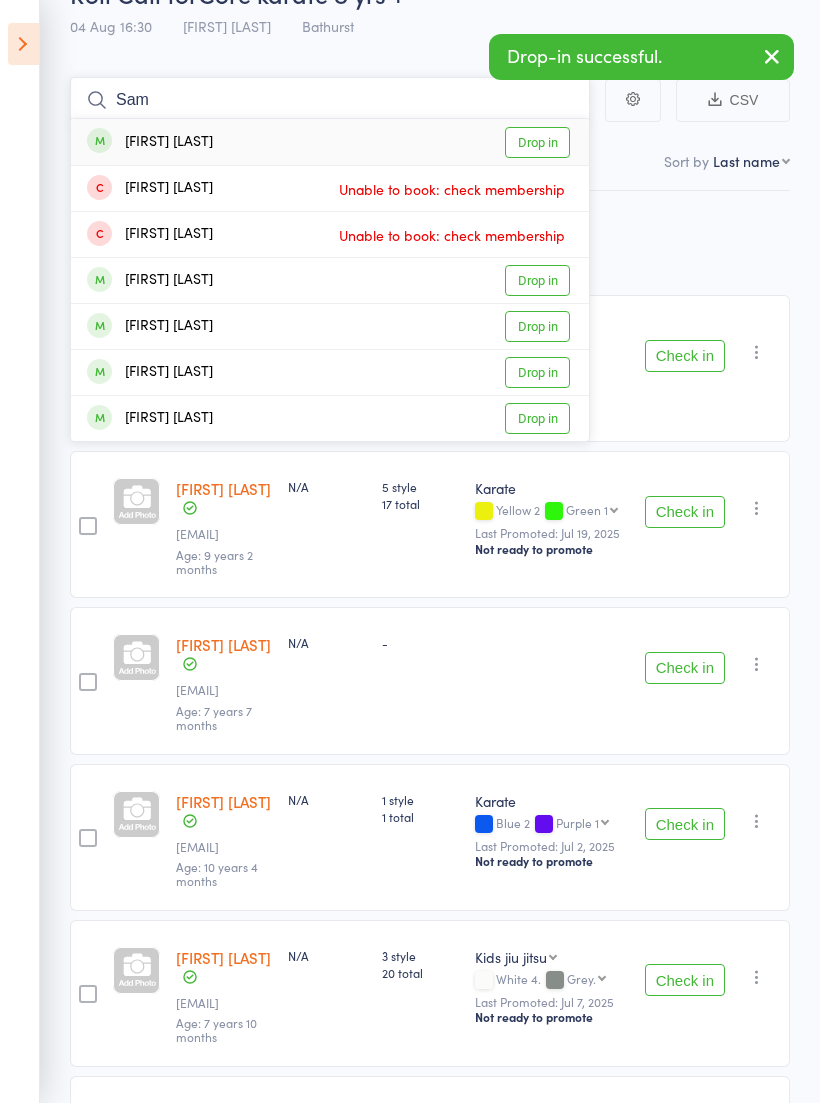 type on "Sam" 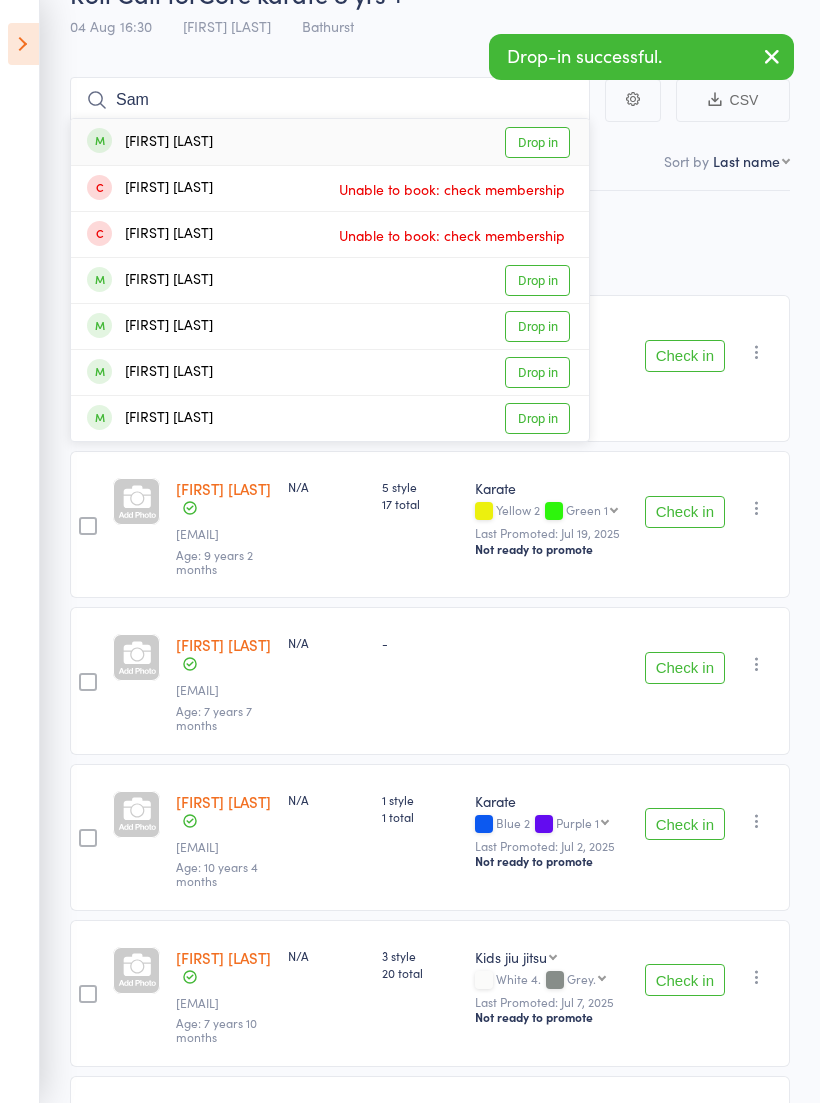 click on "Drop in" at bounding box center [537, 142] 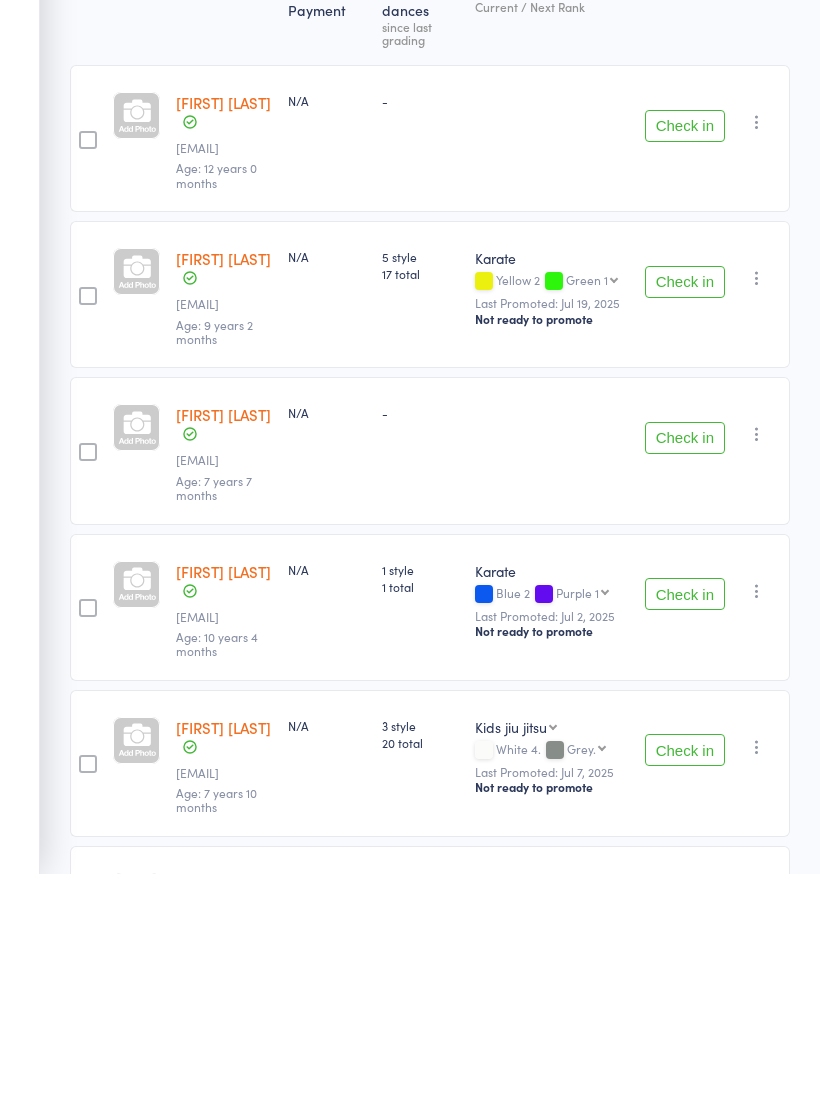 click on "Check in" at bounding box center [685, 980] 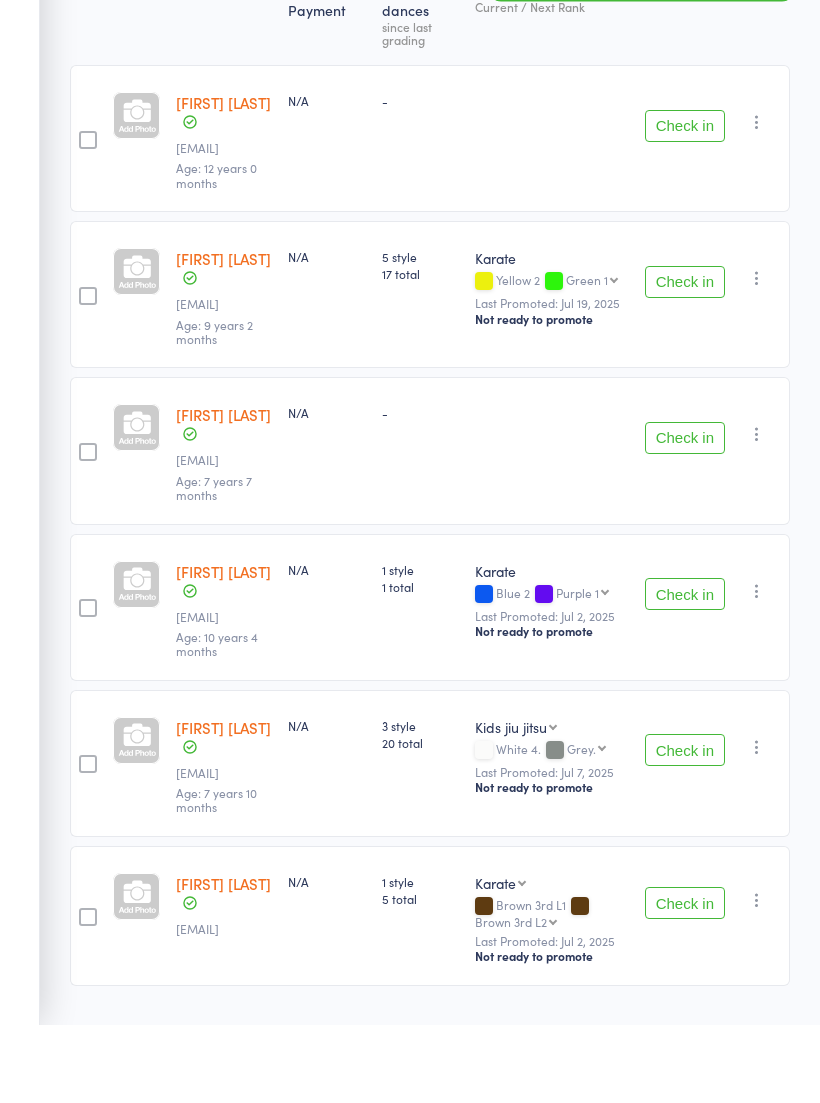 scroll, scrollTop: 121, scrollLeft: 0, axis: vertical 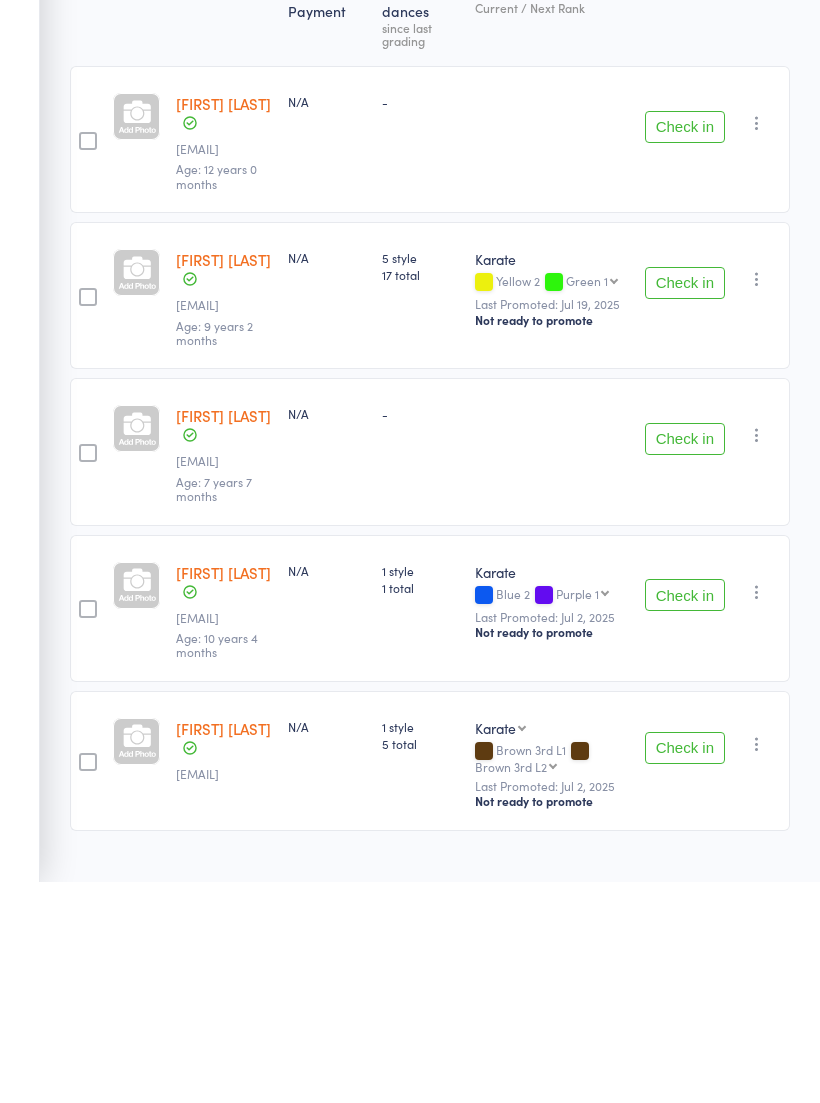 click at bounding box center [757, 965] 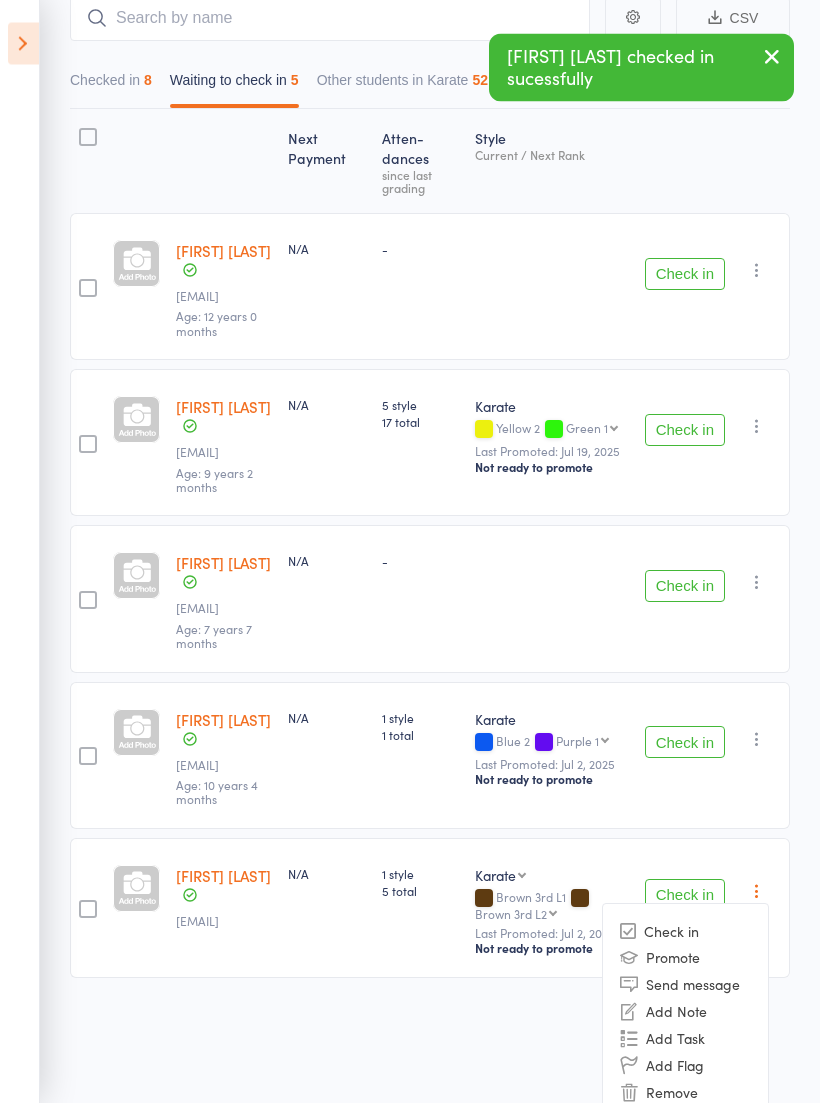 scroll, scrollTop: 194, scrollLeft: 0, axis: vertical 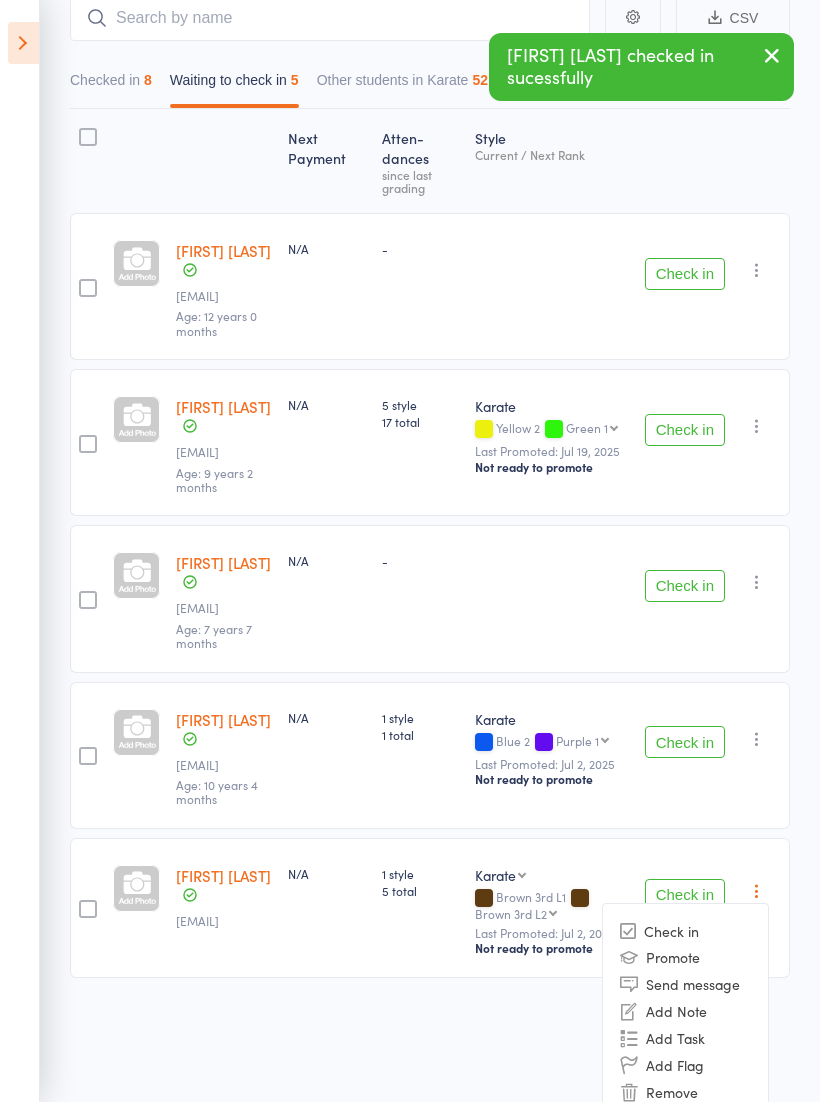 click on "Remove" at bounding box center (685, 1092) 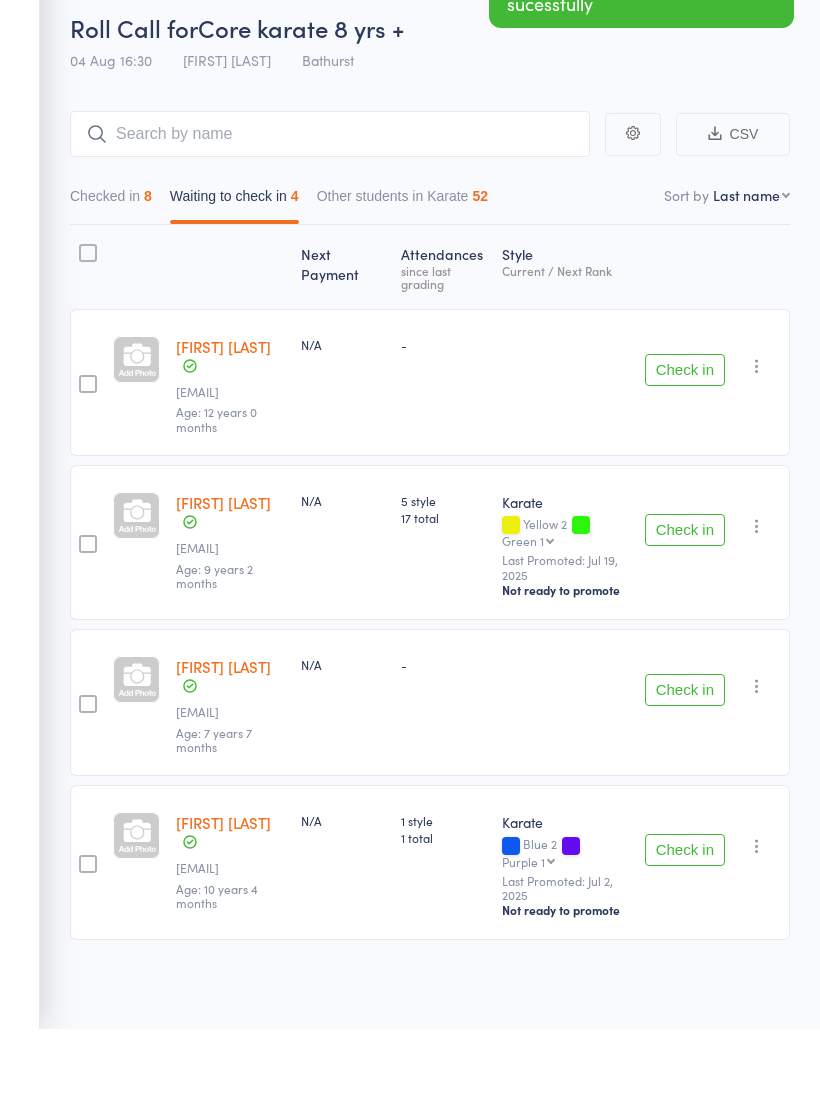 scroll, scrollTop: 38, scrollLeft: 0, axis: vertical 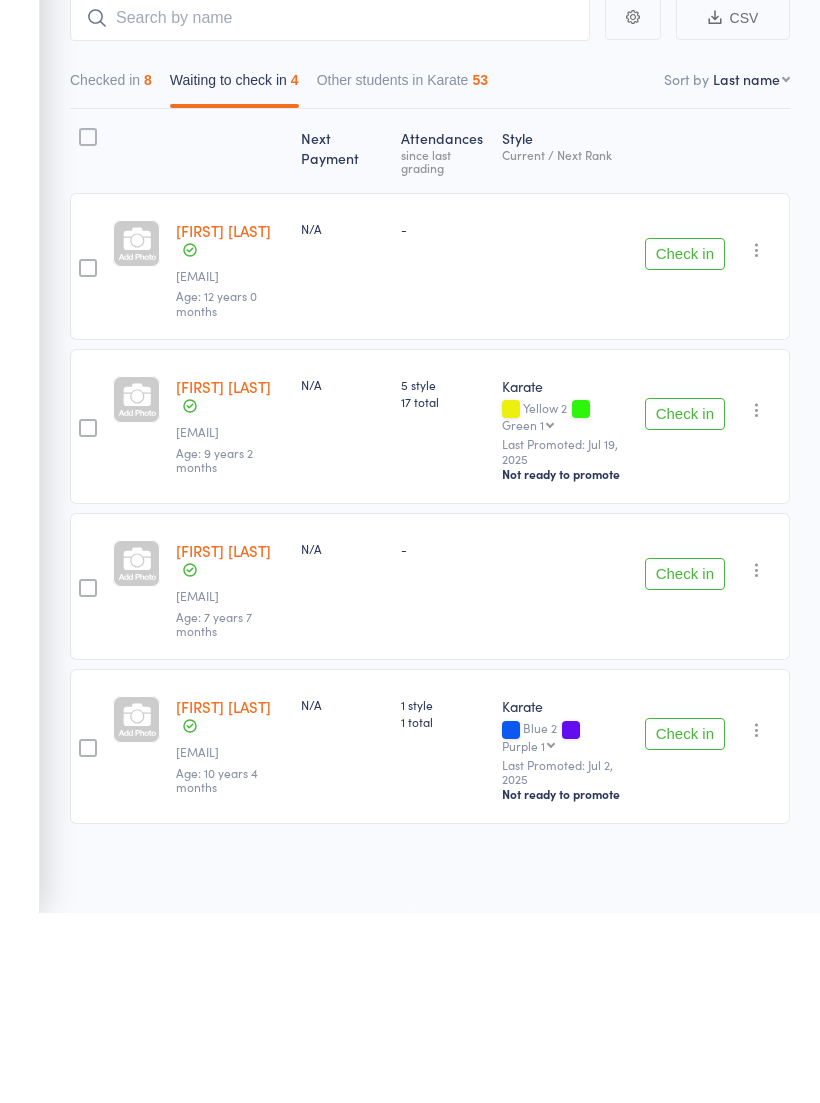 click on "Check in" at bounding box center [685, 764] 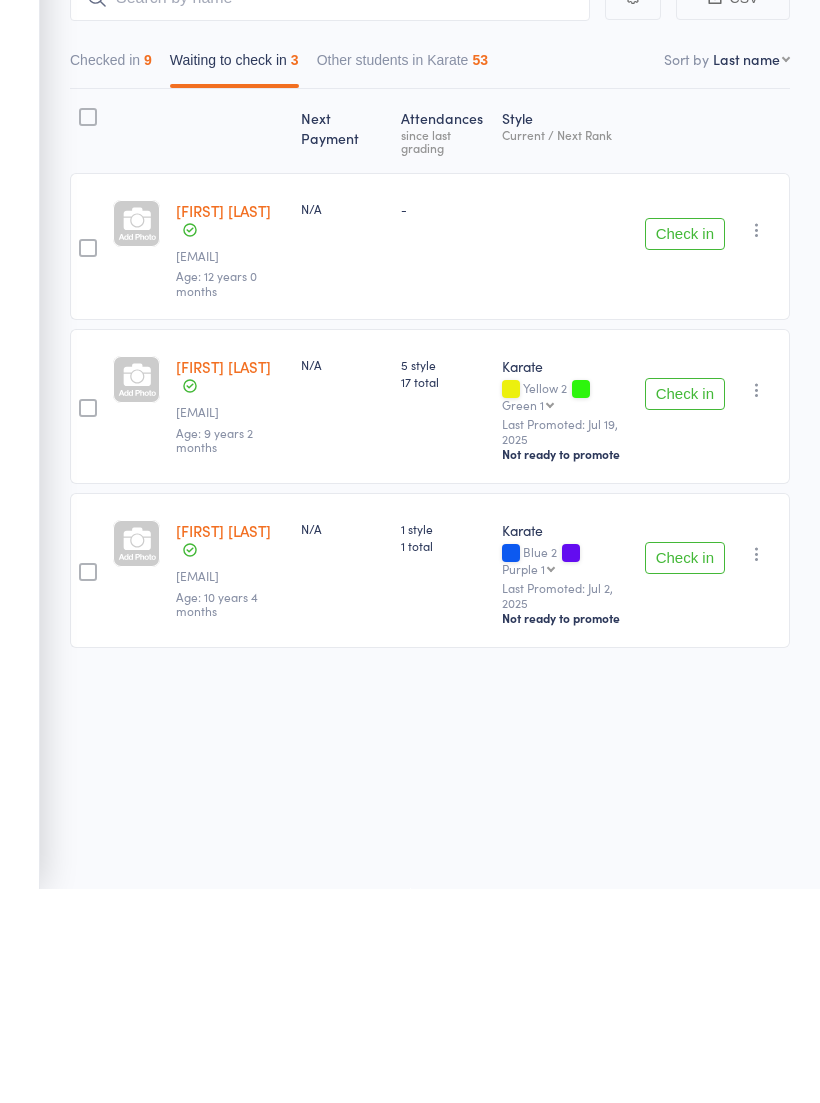 click on "Check in" at bounding box center [685, 448] 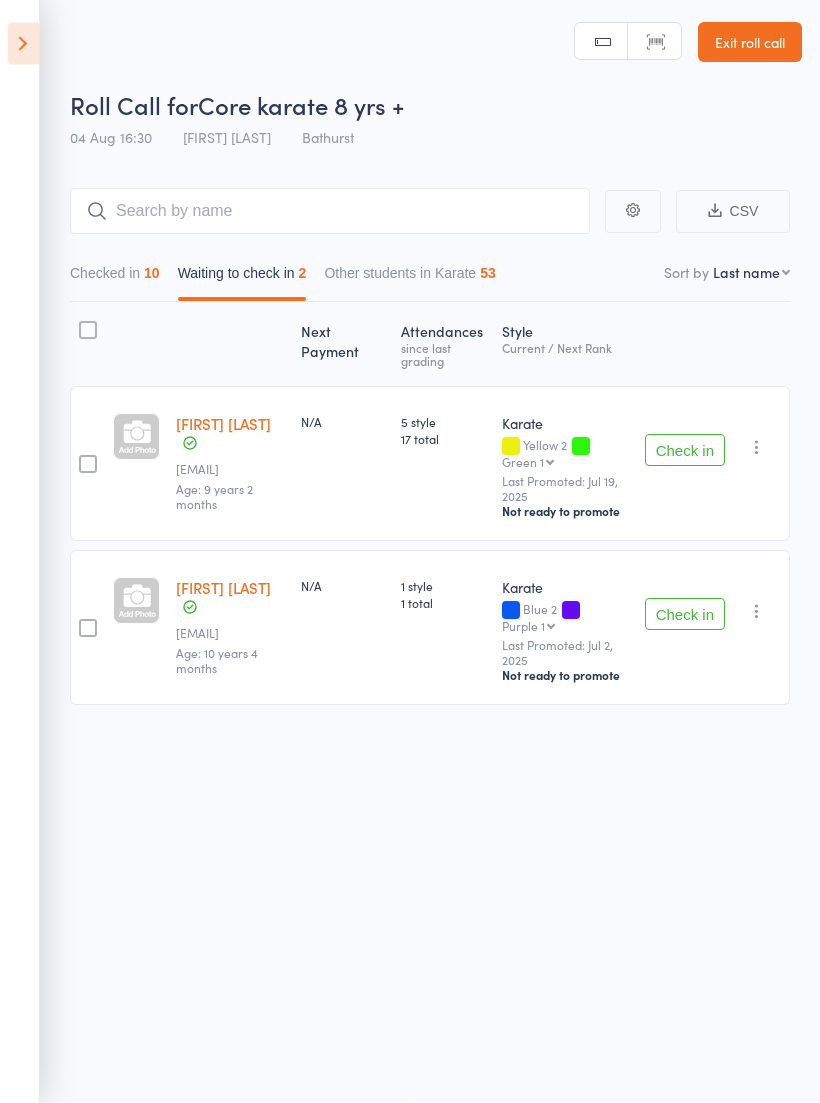 scroll, scrollTop: 0, scrollLeft: 0, axis: both 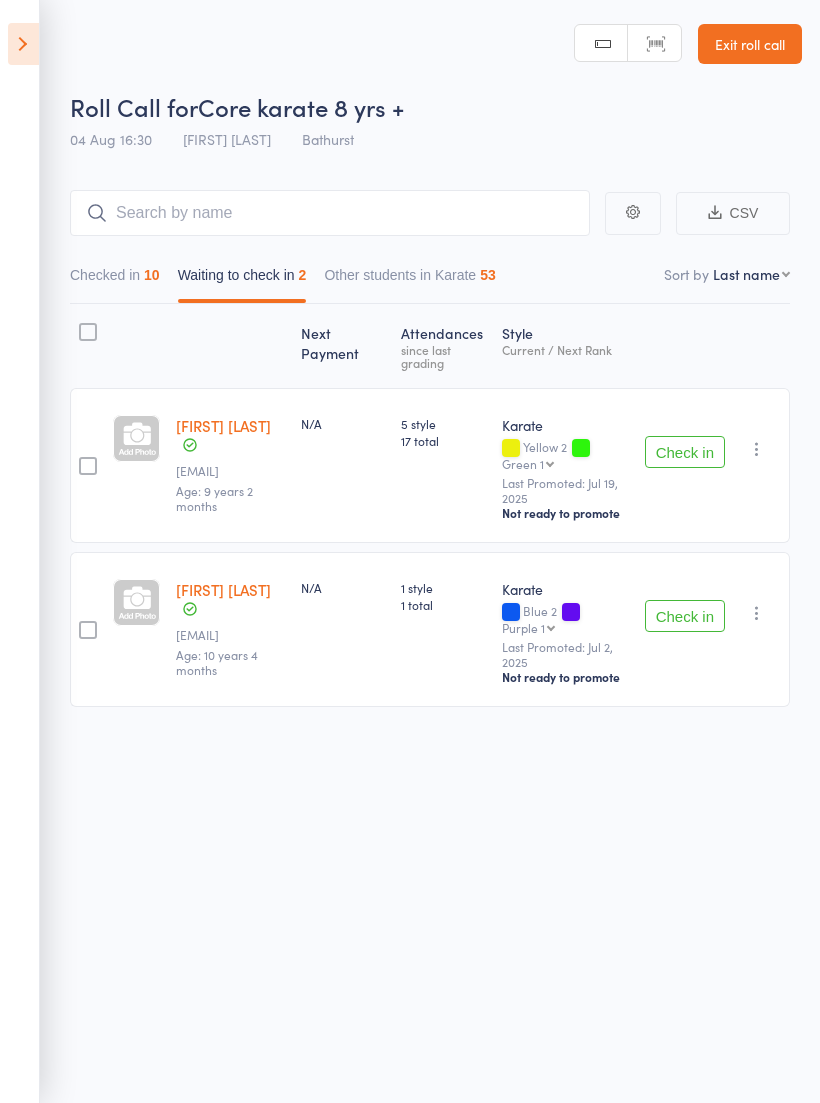 click at bounding box center (757, 613) 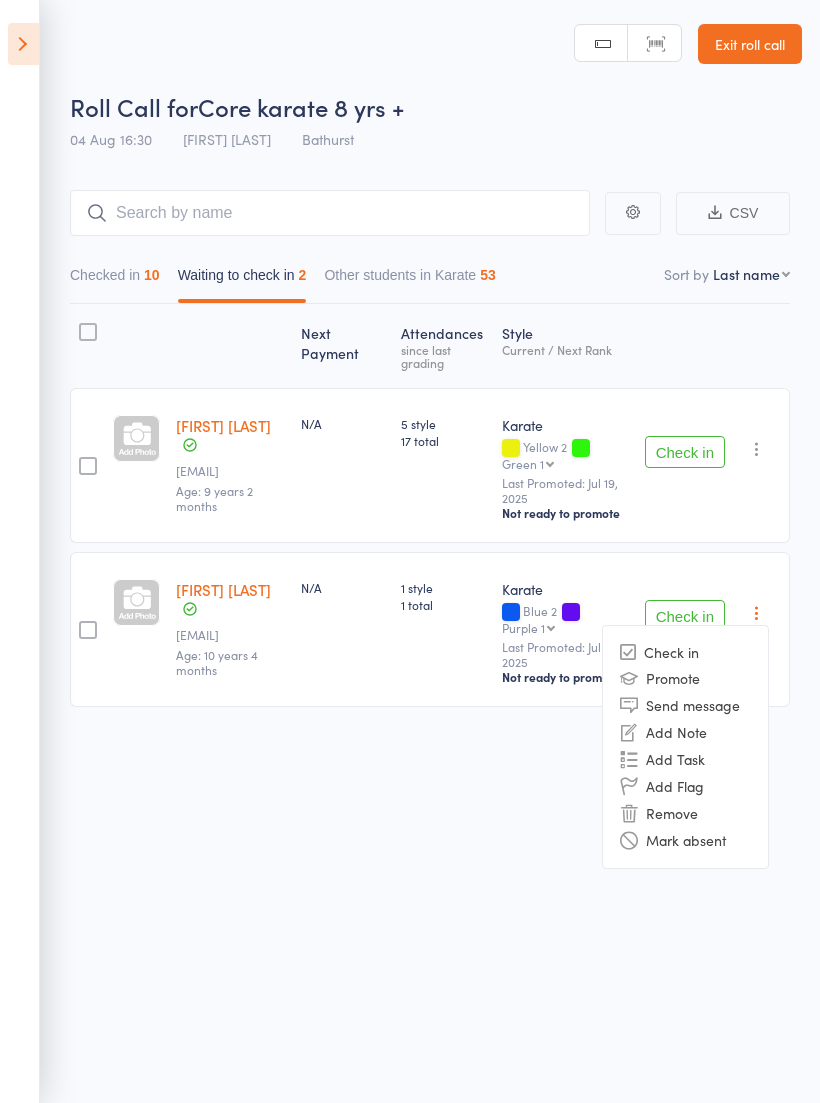 click on "Remove" at bounding box center (685, 813) 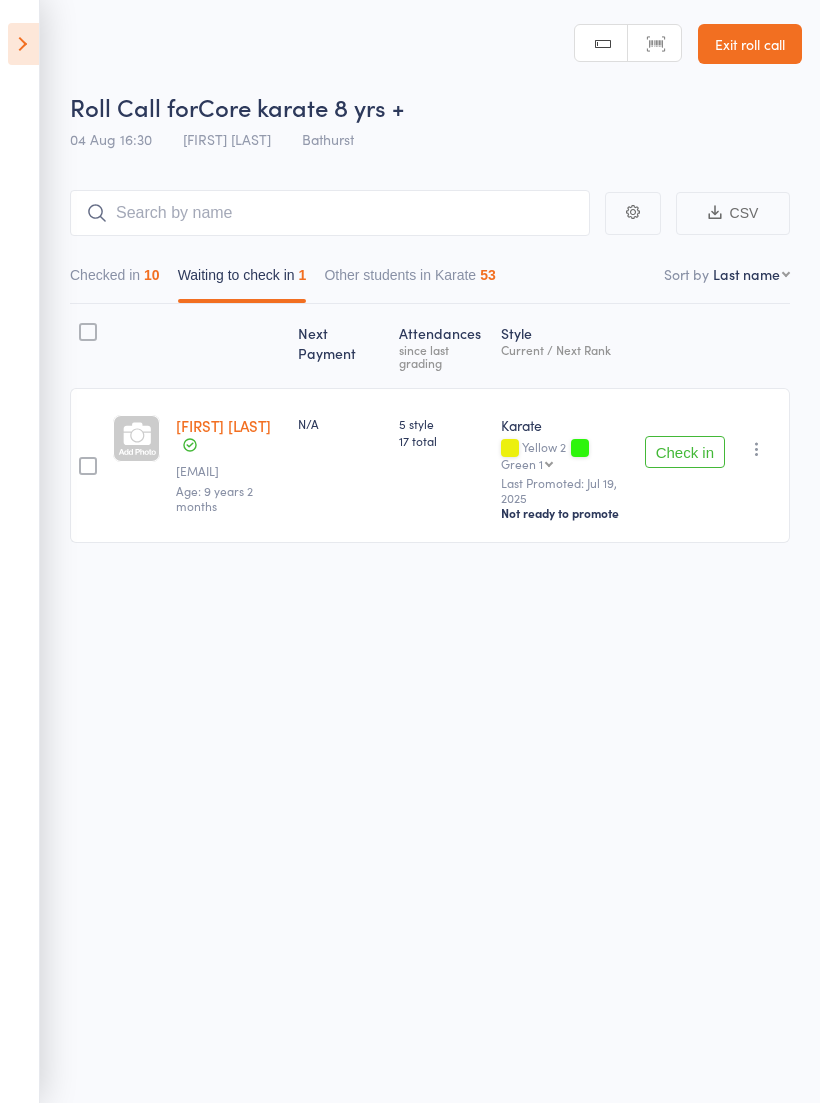 click at bounding box center [757, 449] 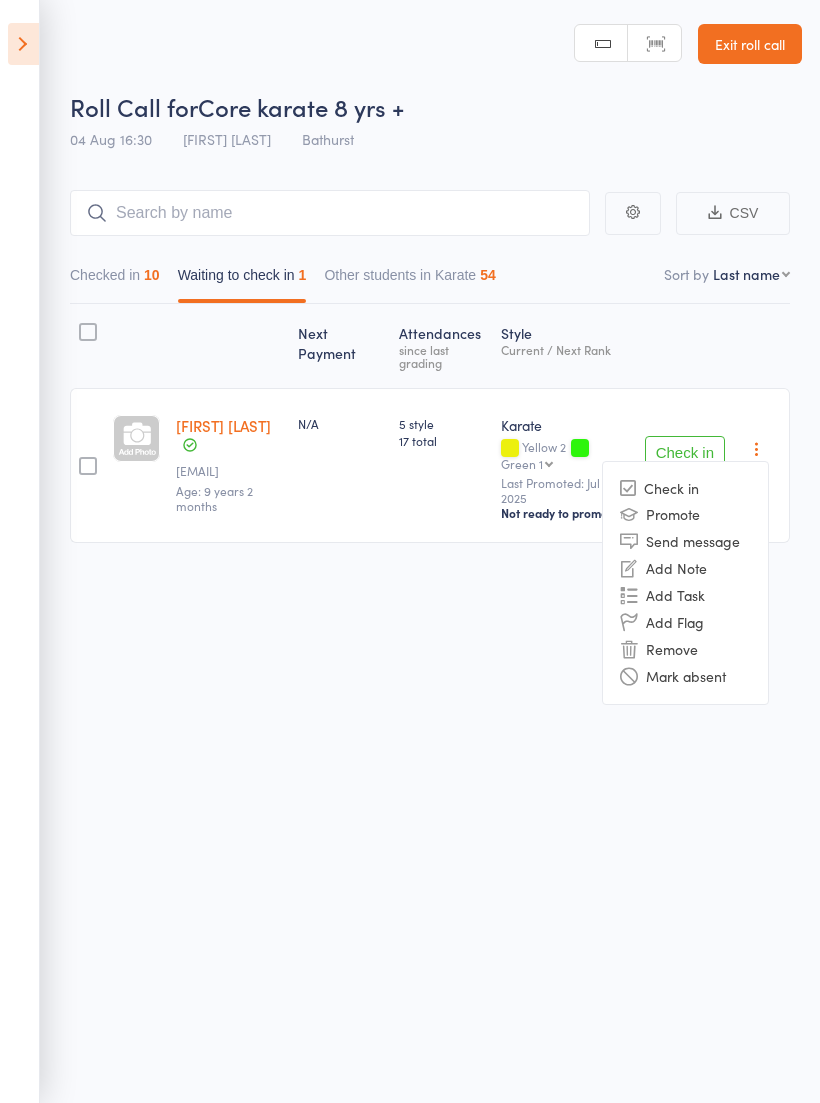 click on "Remove" at bounding box center [685, 649] 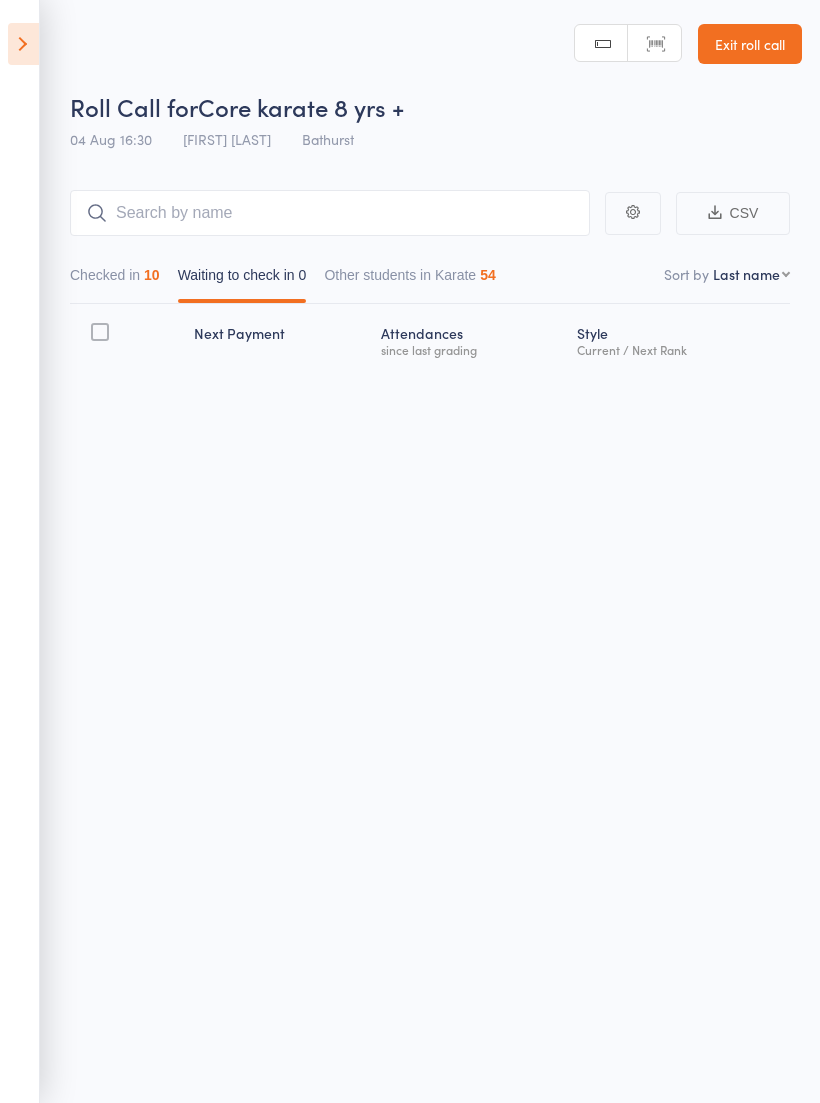 click at bounding box center [23, 44] 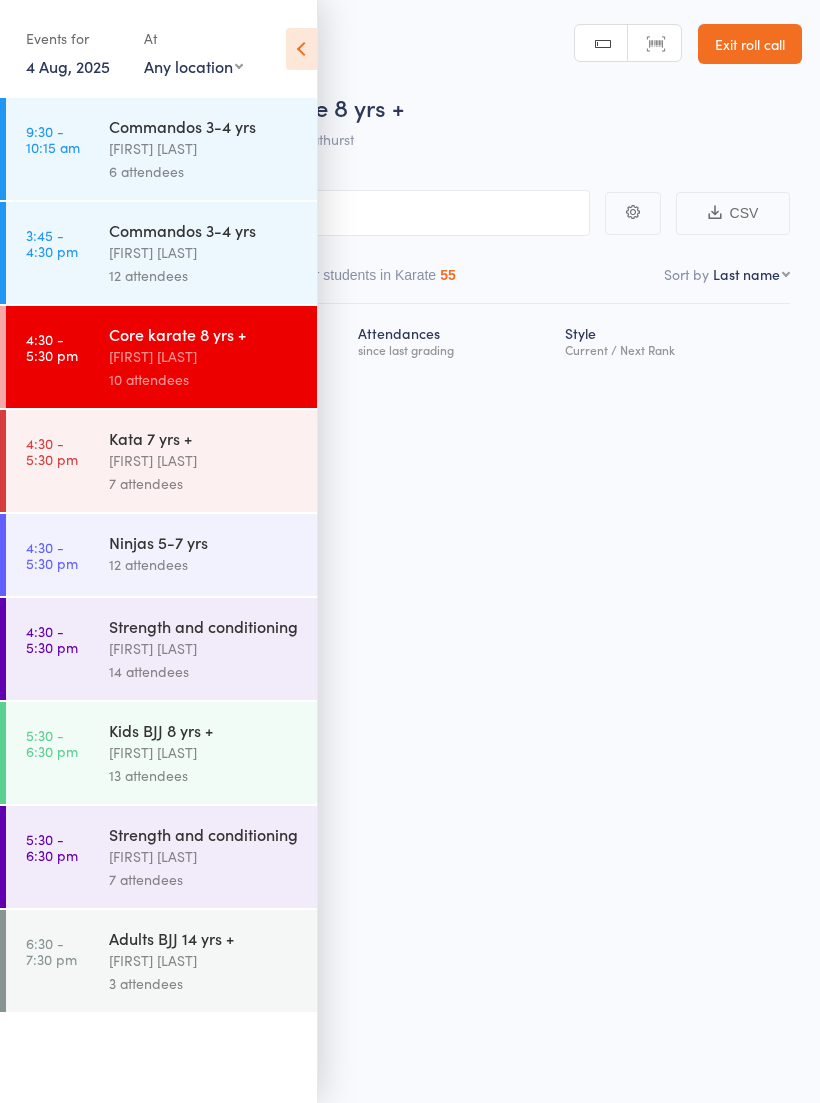 click on "[FIRST] [LAST]" at bounding box center (204, 460) 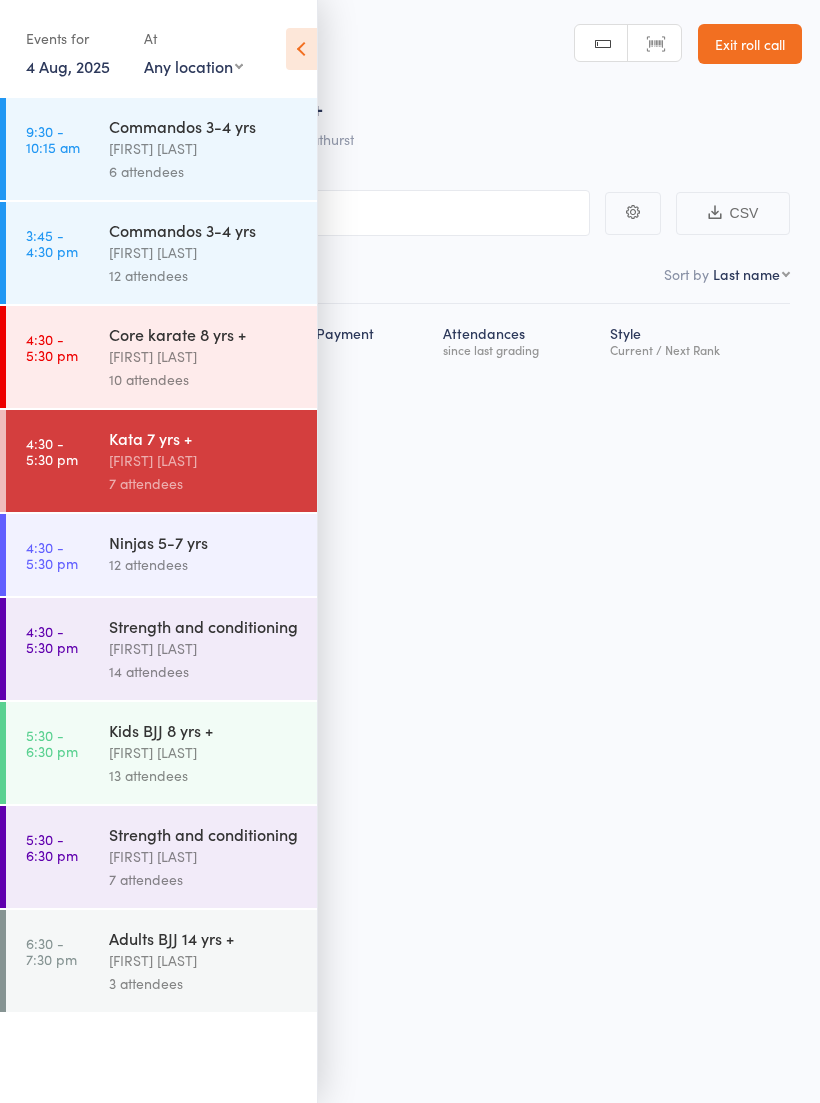 click at bounding box center [301, 49] 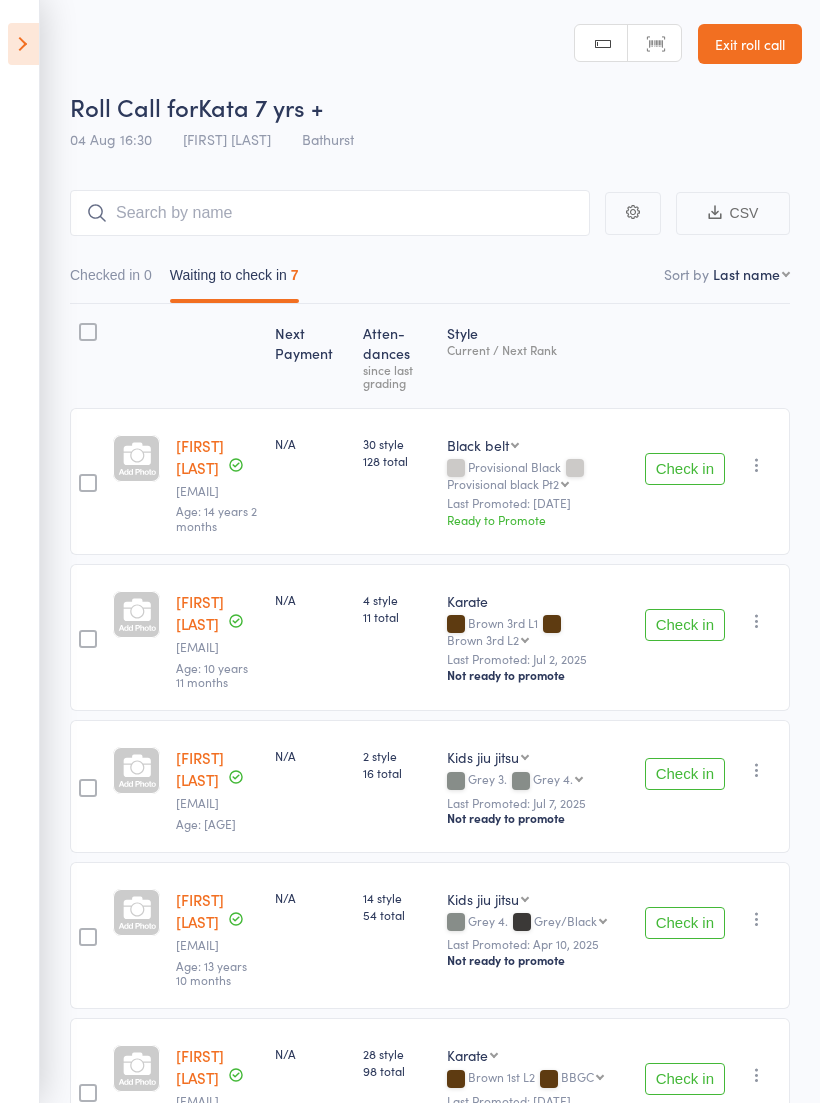 click on "Check in" at bounding box center (685, 625) 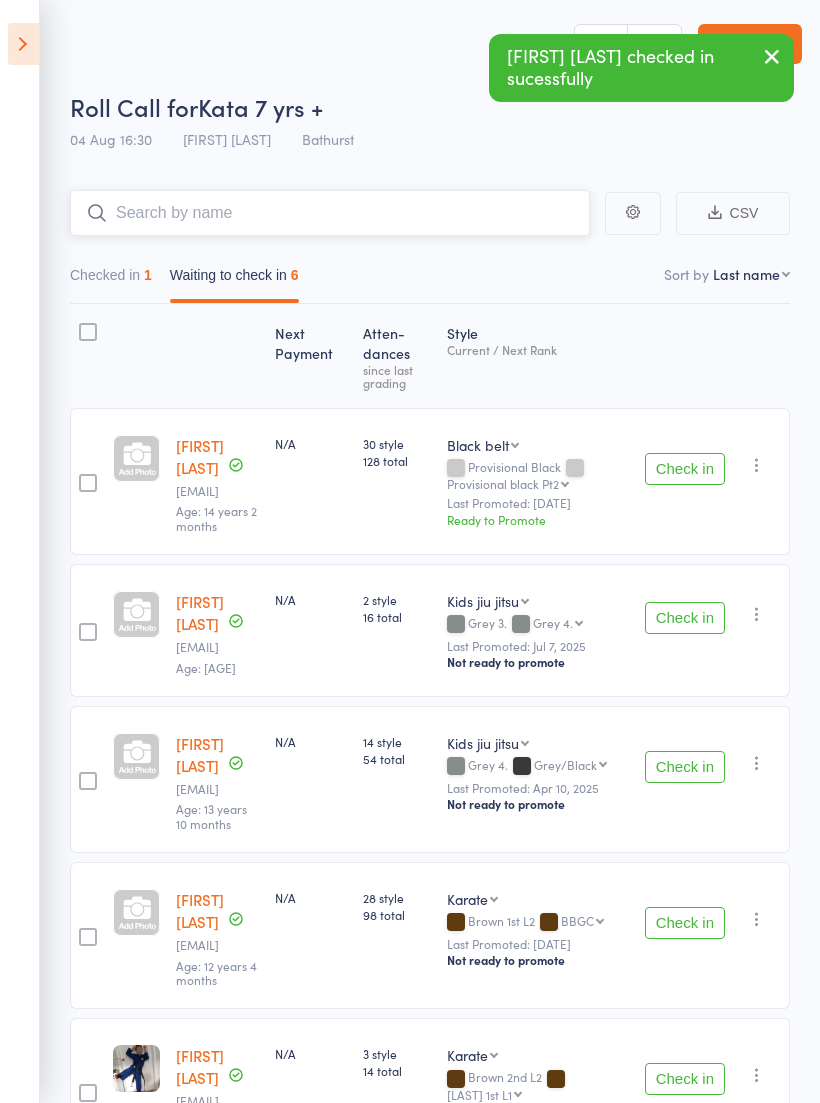 click at bounding box center (330, 213) 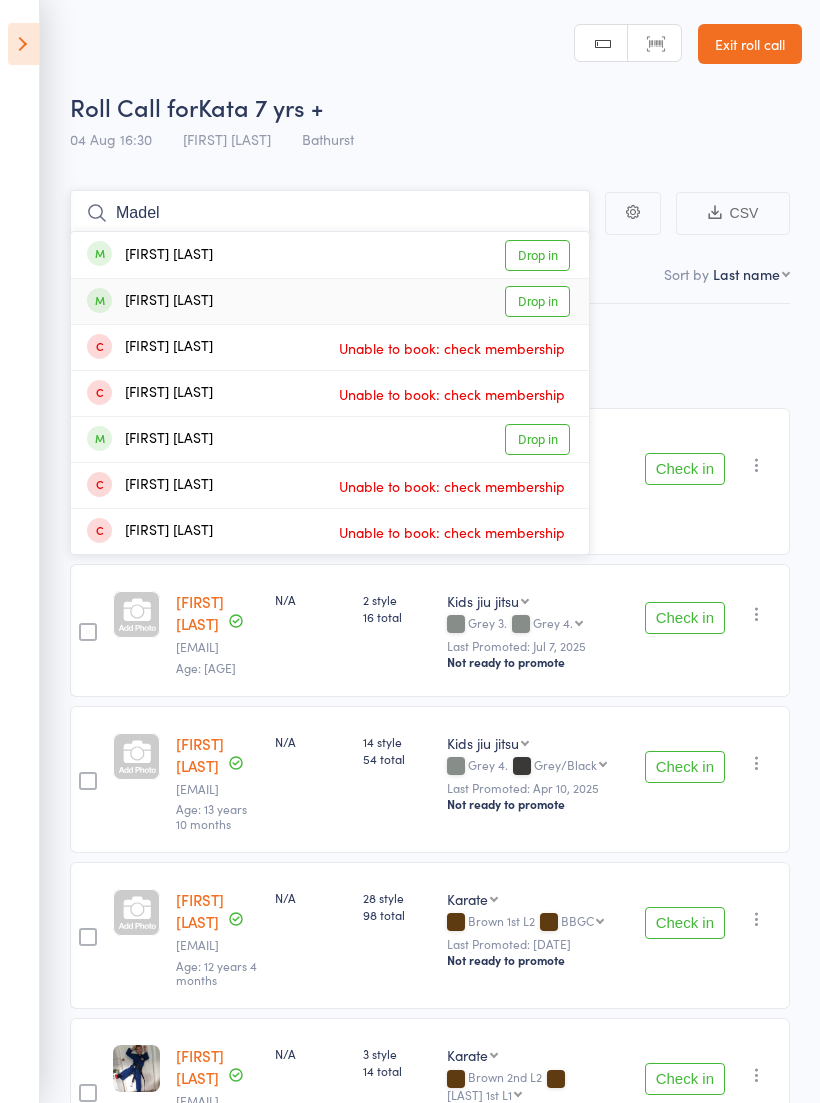 type on "Madel" 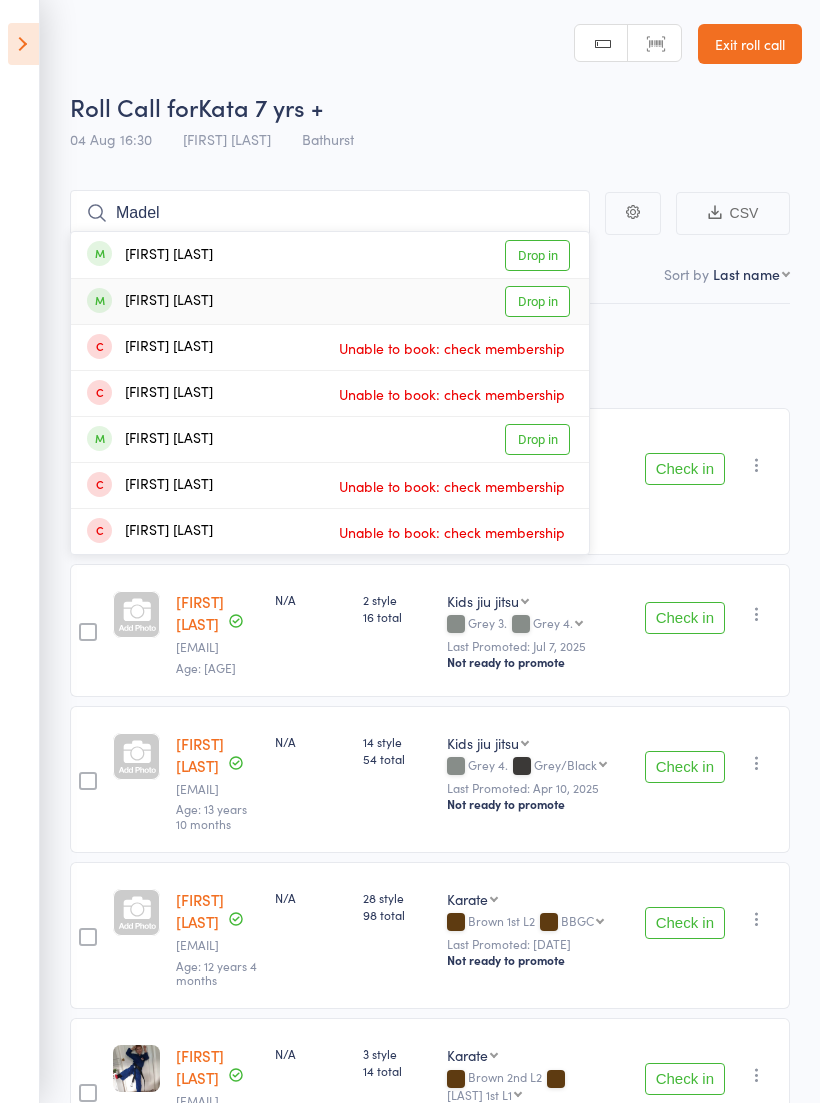 click on "Drop in" at bounding box center (537, 301) 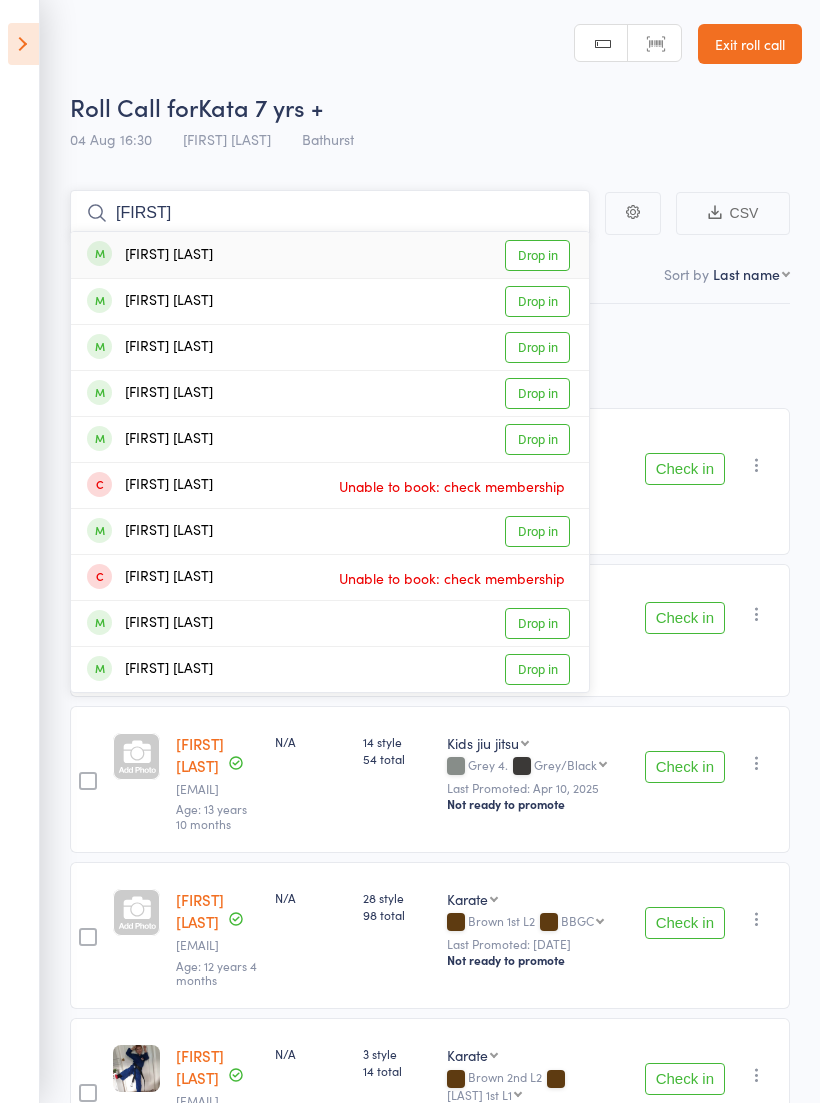 type on "[FIRST]" 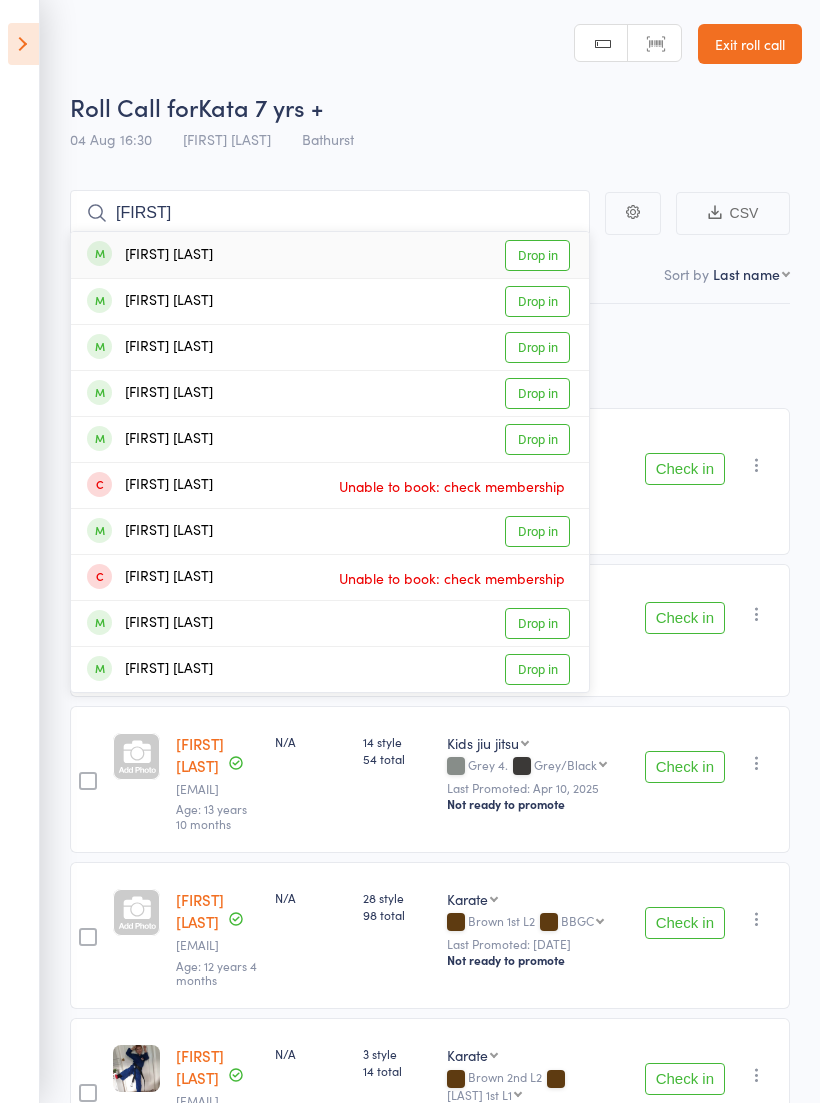 click on "Drop in" at bounding box center (537, 301) 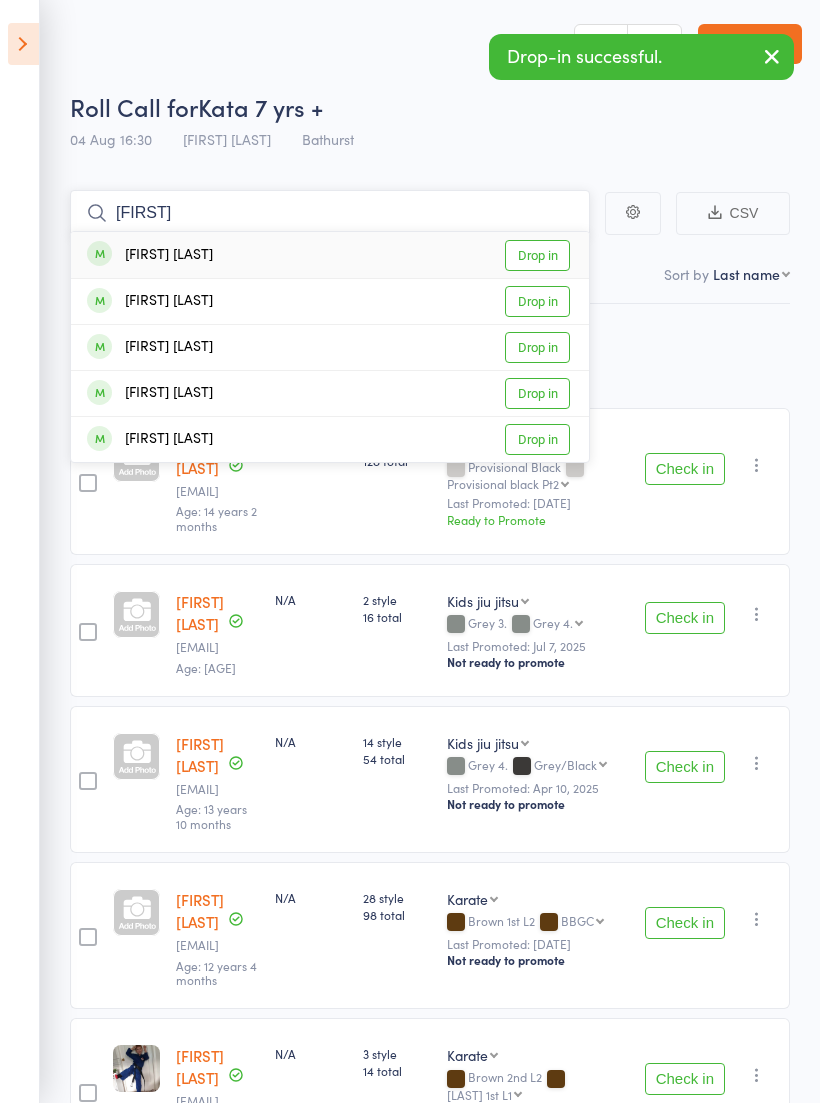 type on "[FIRST]" 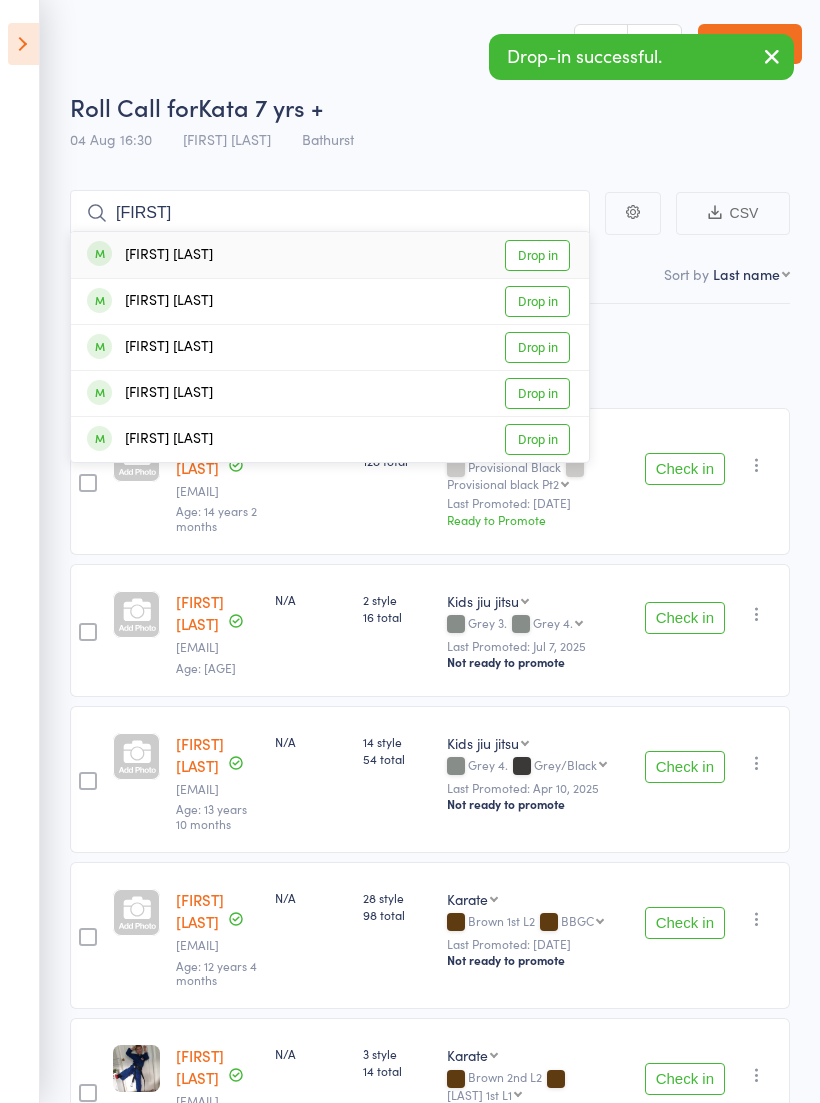 click on "Drop in" at bounding box center (537, 255) 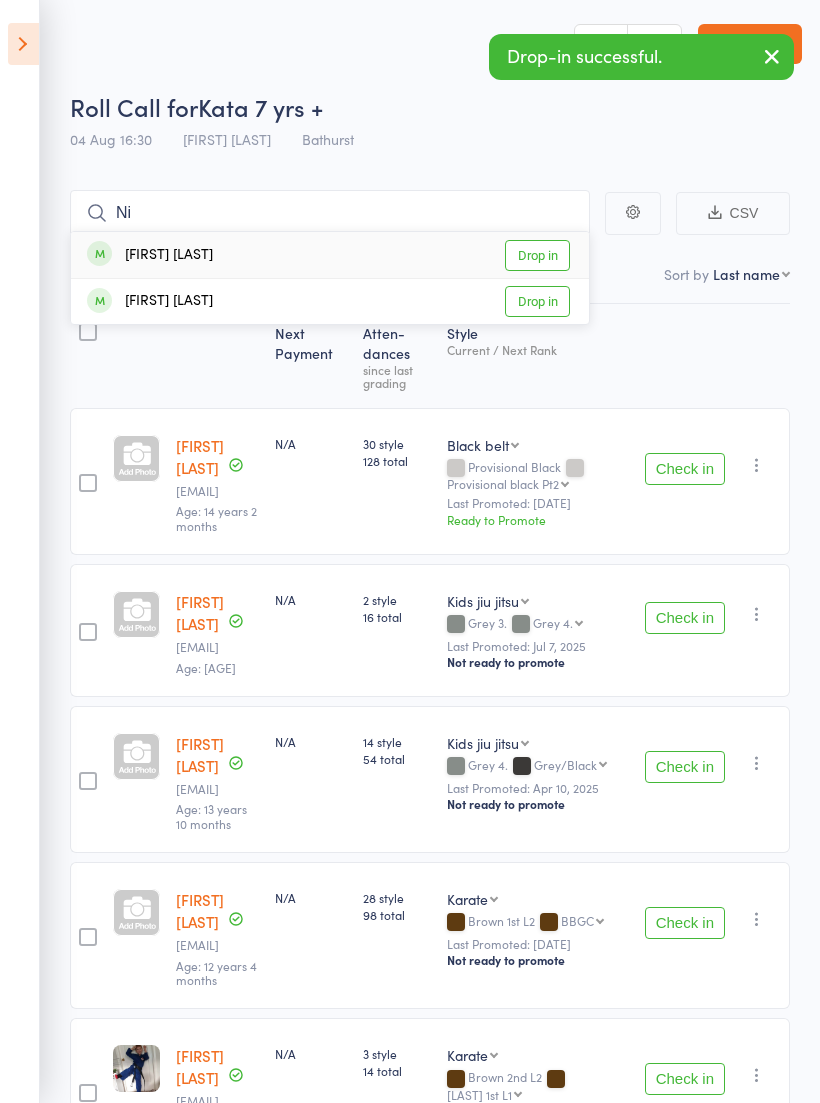 click on "Check in" at bounding box center (685, 618) 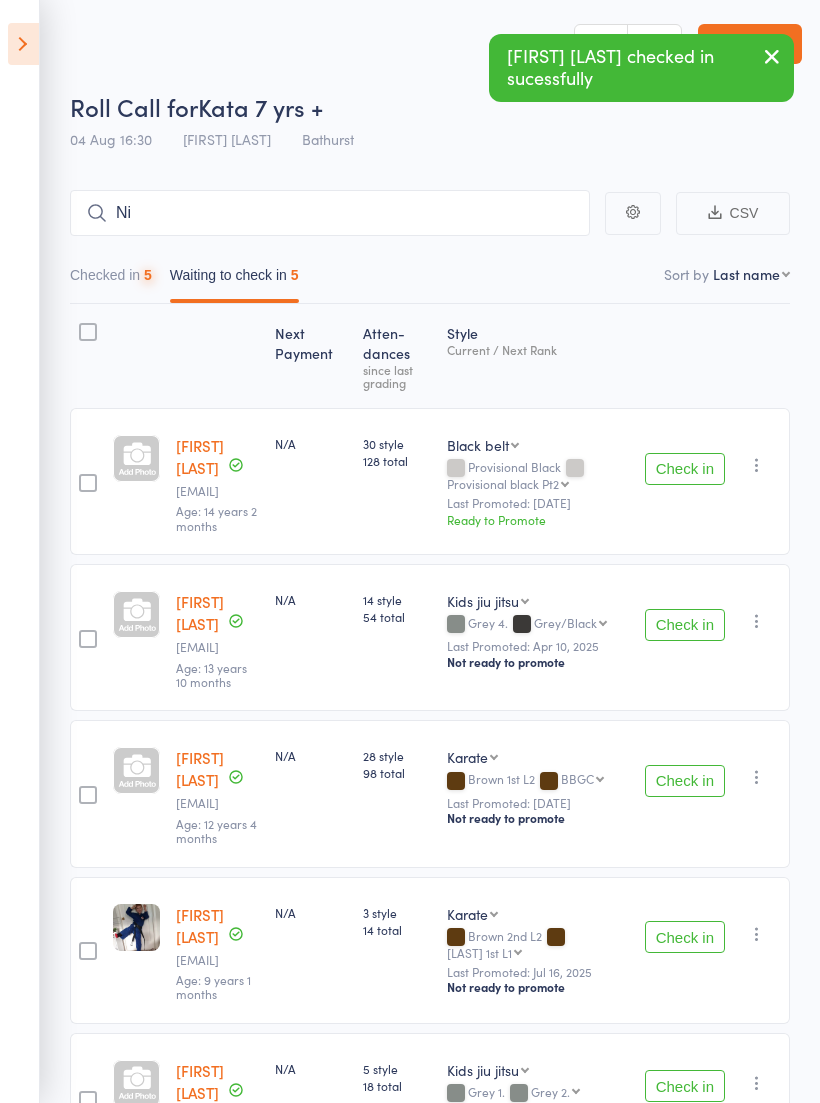 click on "Check in" at bounding box center [685, 625] 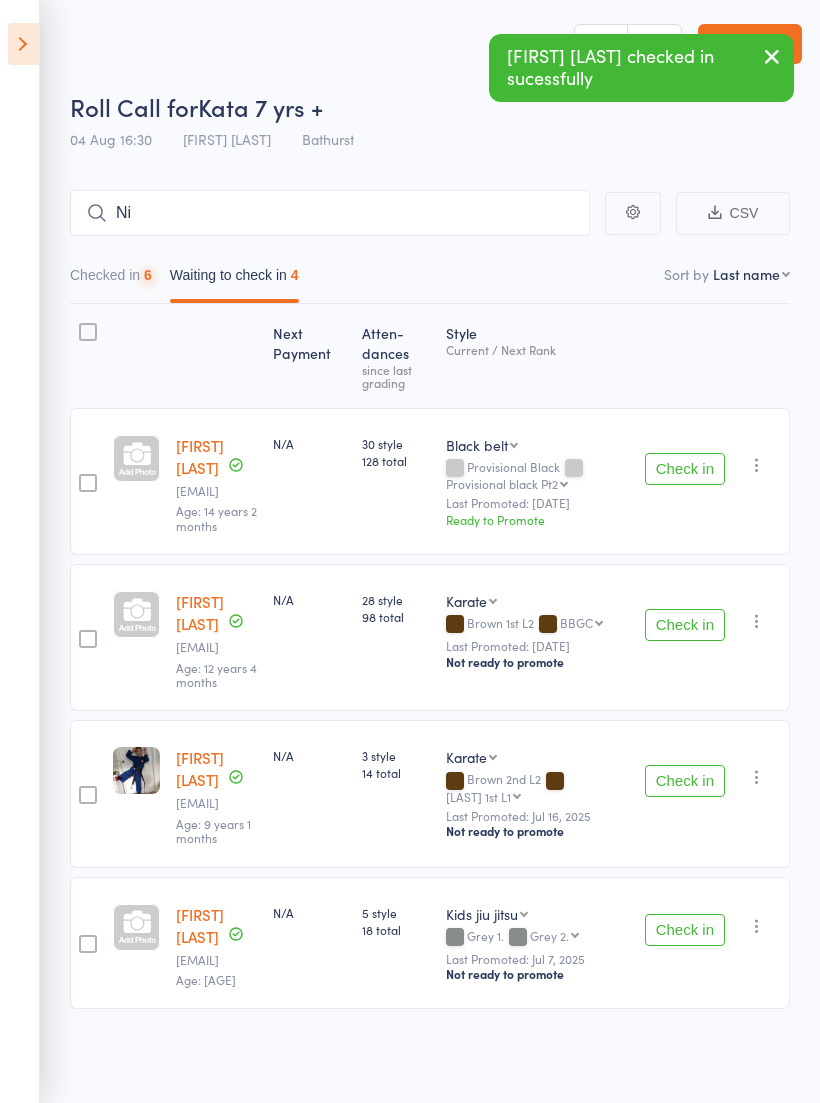 click on "Check in" at bounding box center [685, 625] 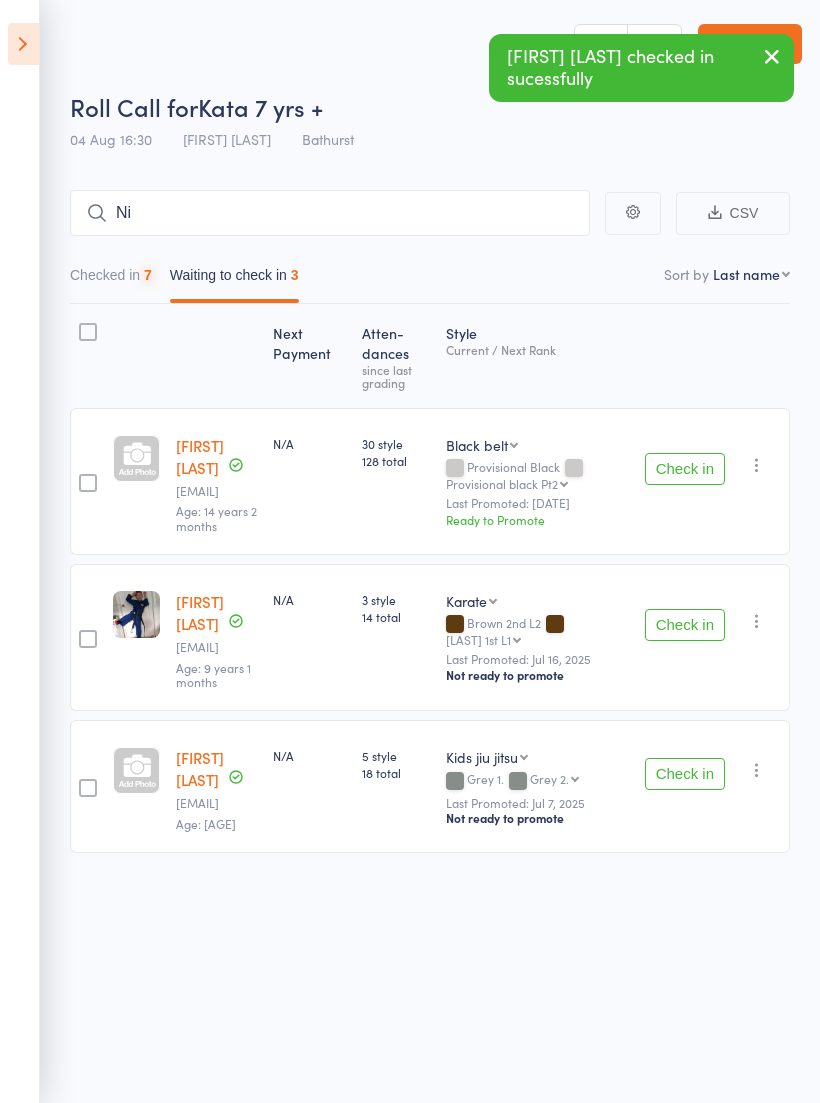 click on "Check in" at bounding box center [685, 625] 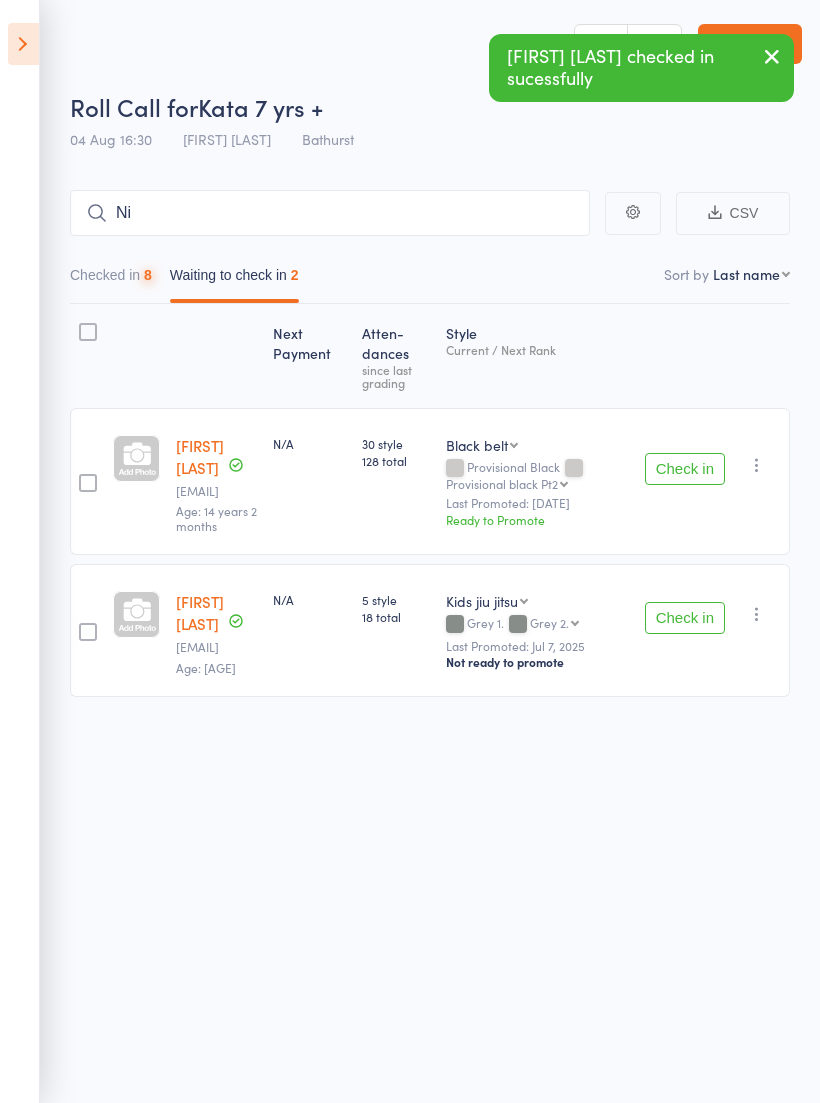 click on "Check in" at bounding box center (685, 618) 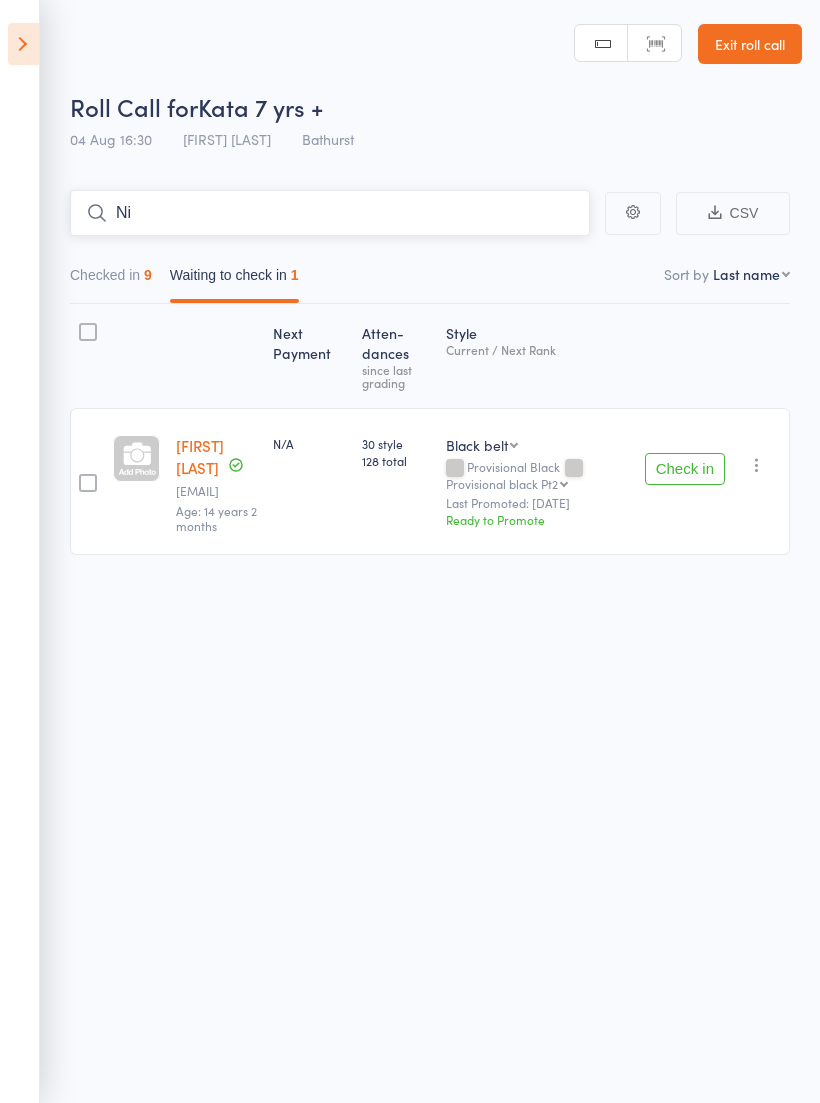 click on "Ni" at bounding box center [330, 213] 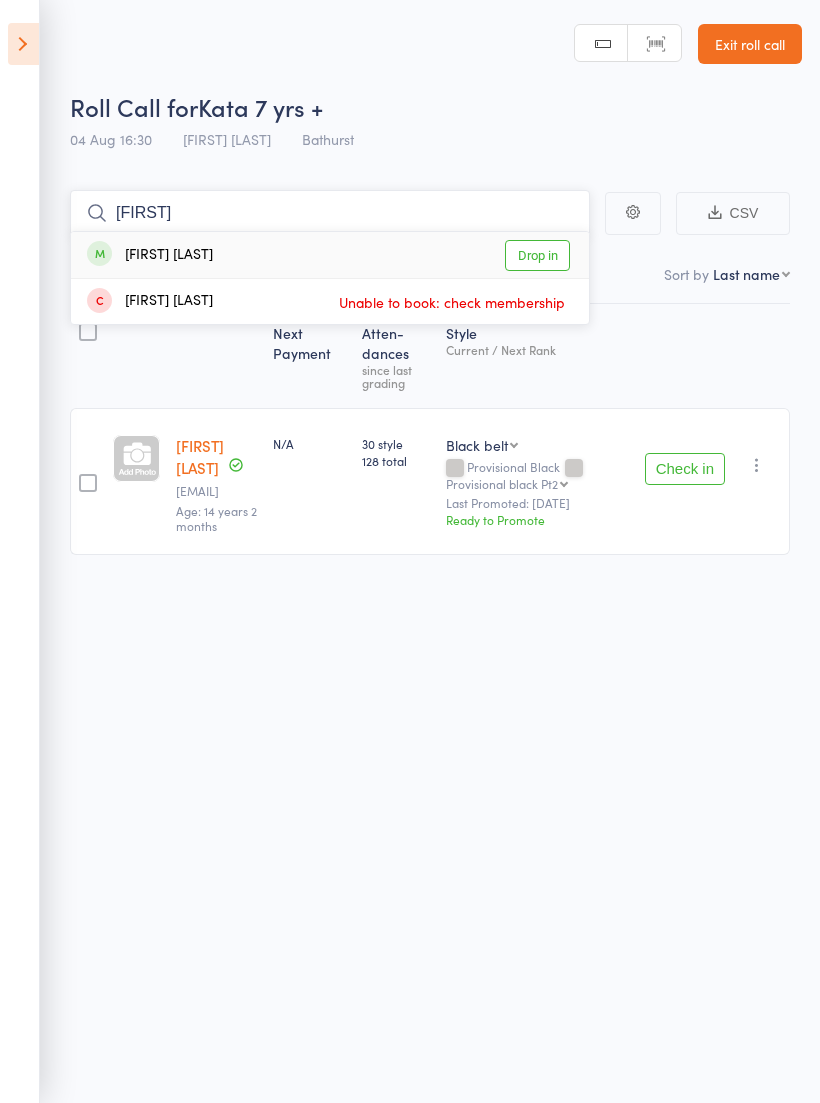 type on "[FIRST]" 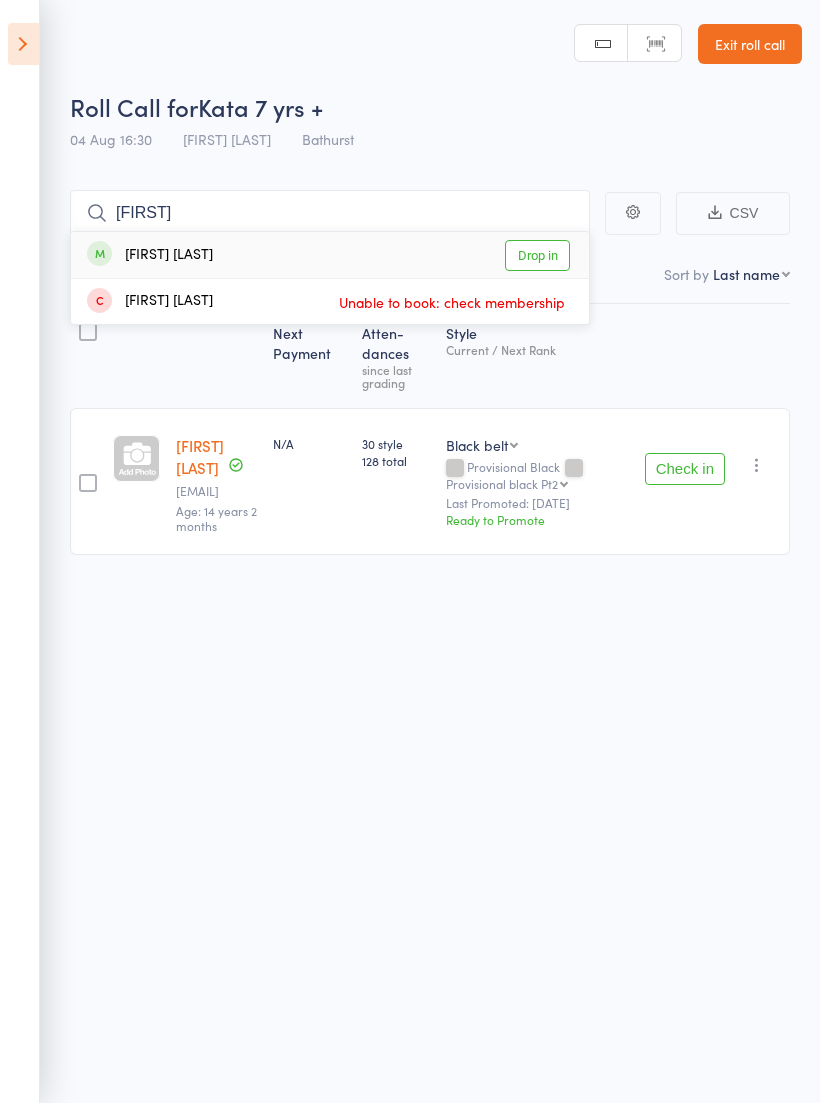 click on "Drop in" at bounding box center (537, 255) 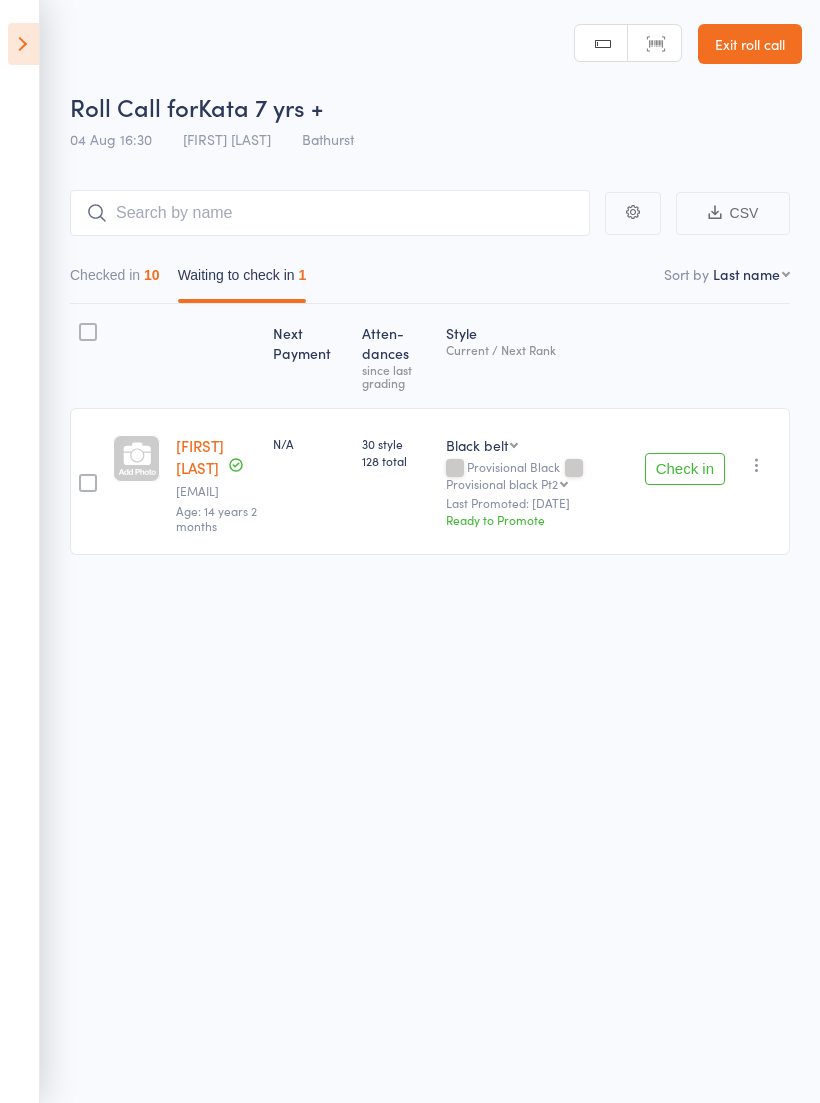 click at bounding box center (757, 465) 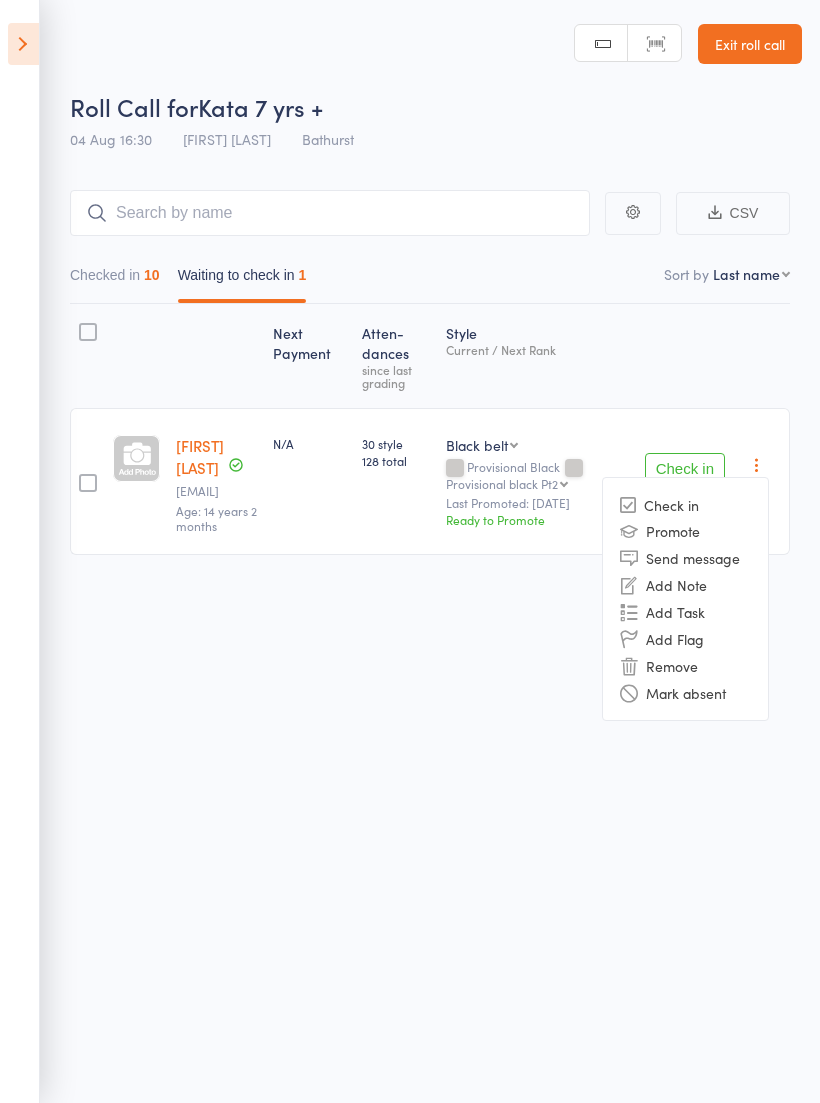 click on "Remove" at bounding box center (685, 665) 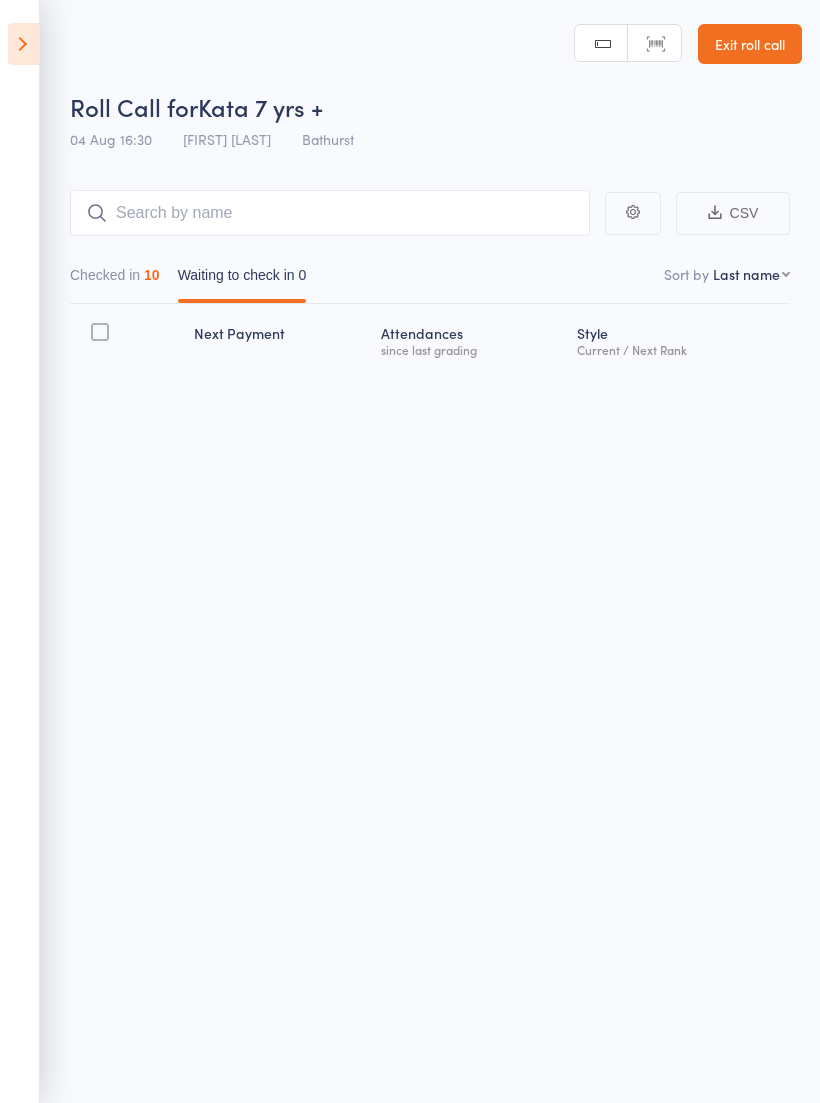 click on "Exit roll call" at bounding box center [750, 44] 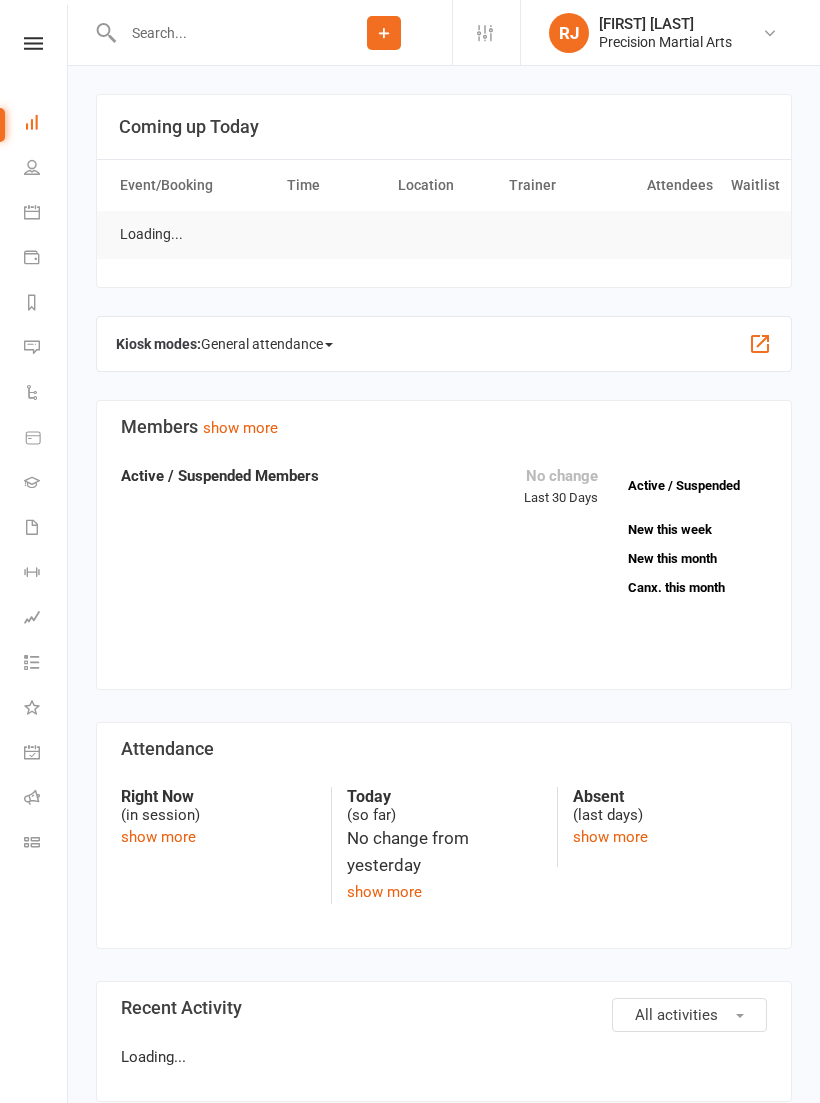 scroll, scrollTop: 0, scrollLeft: 0, axis: both 